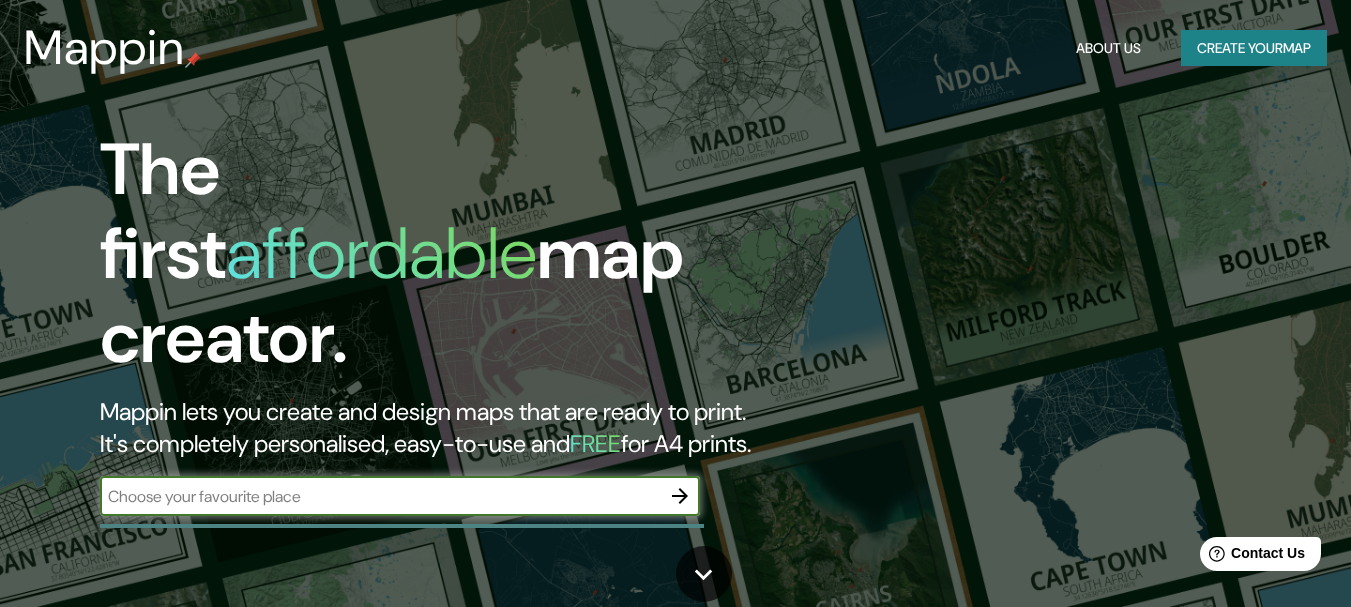 scroll, scrollTop: 0, scrollLeft: 0, axis: both 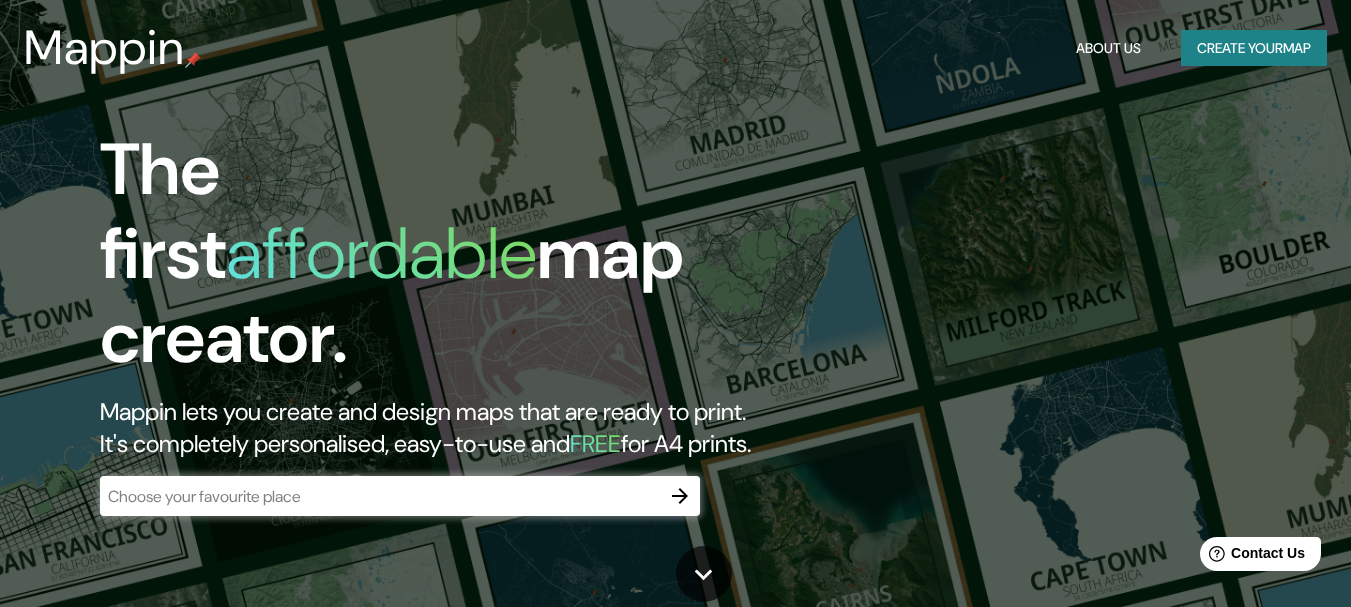click on "Create your   map" at bounding box center [1254, 48] 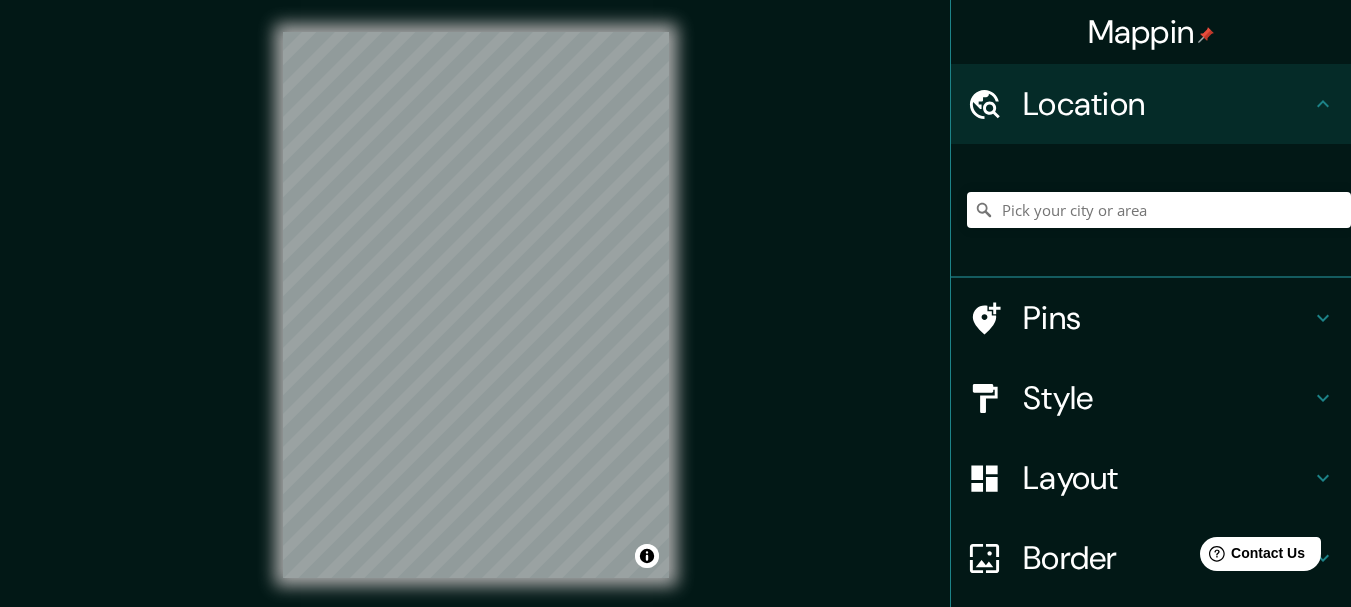 scroll, scrollTop: 158, scrollLeft: 0, axis: vertical 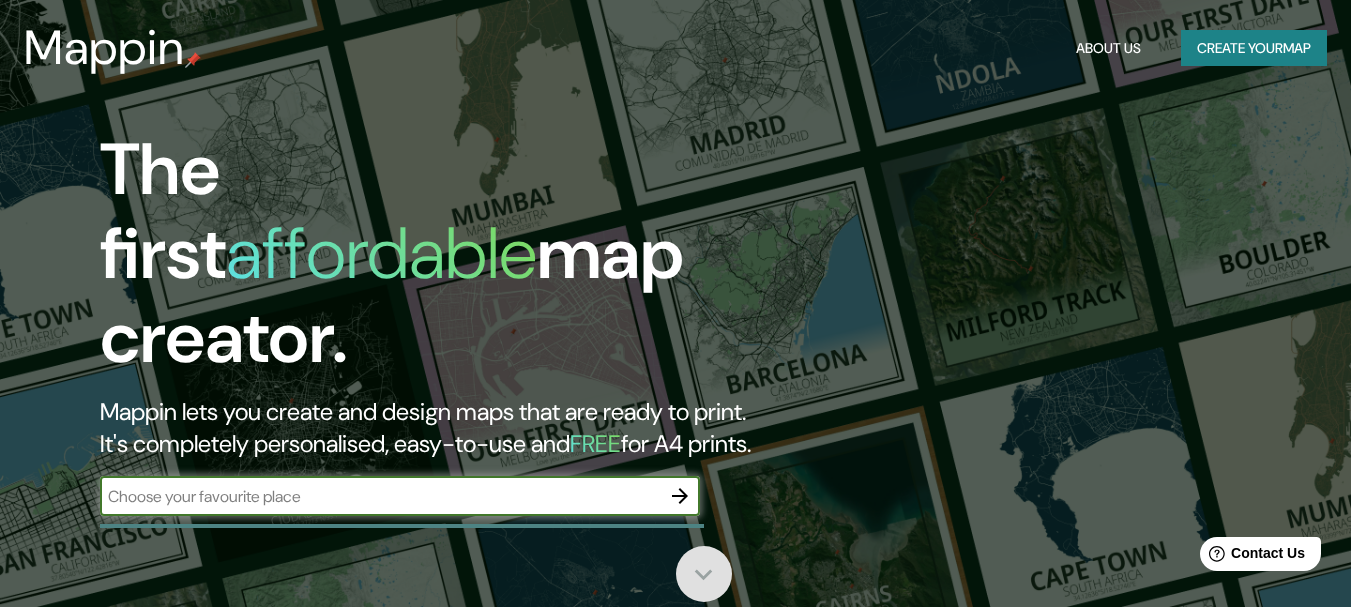 click 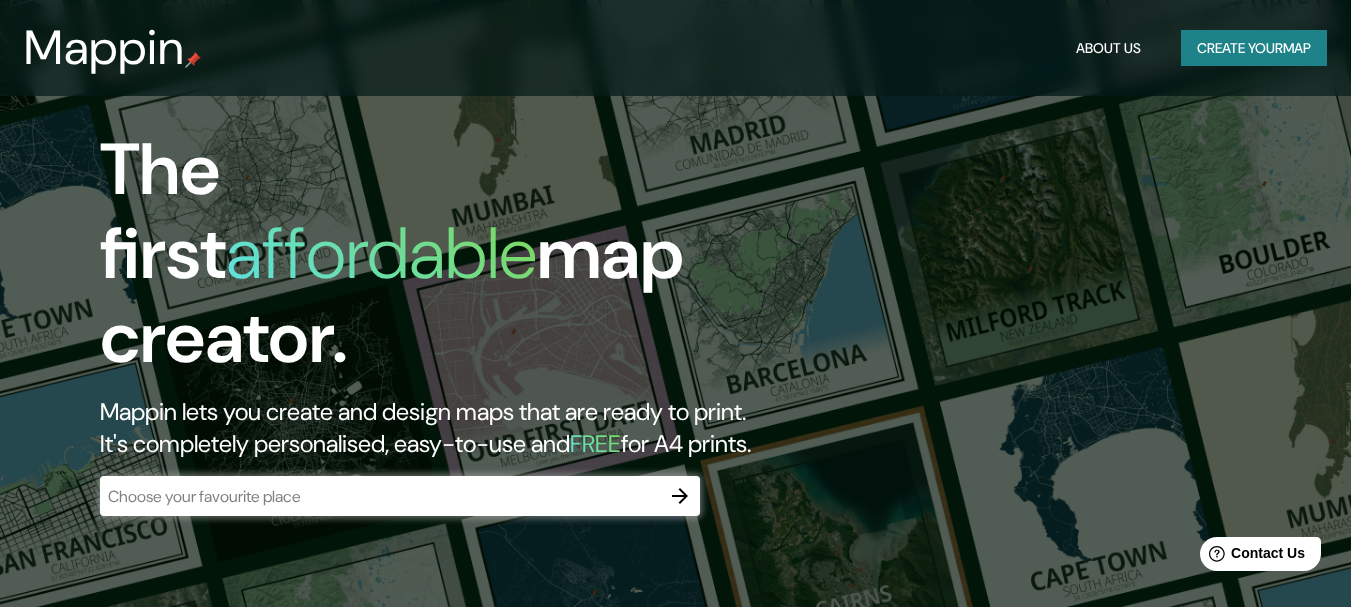 scroll, scrollTop: 607, scrollLeft: 0, axis: vertical 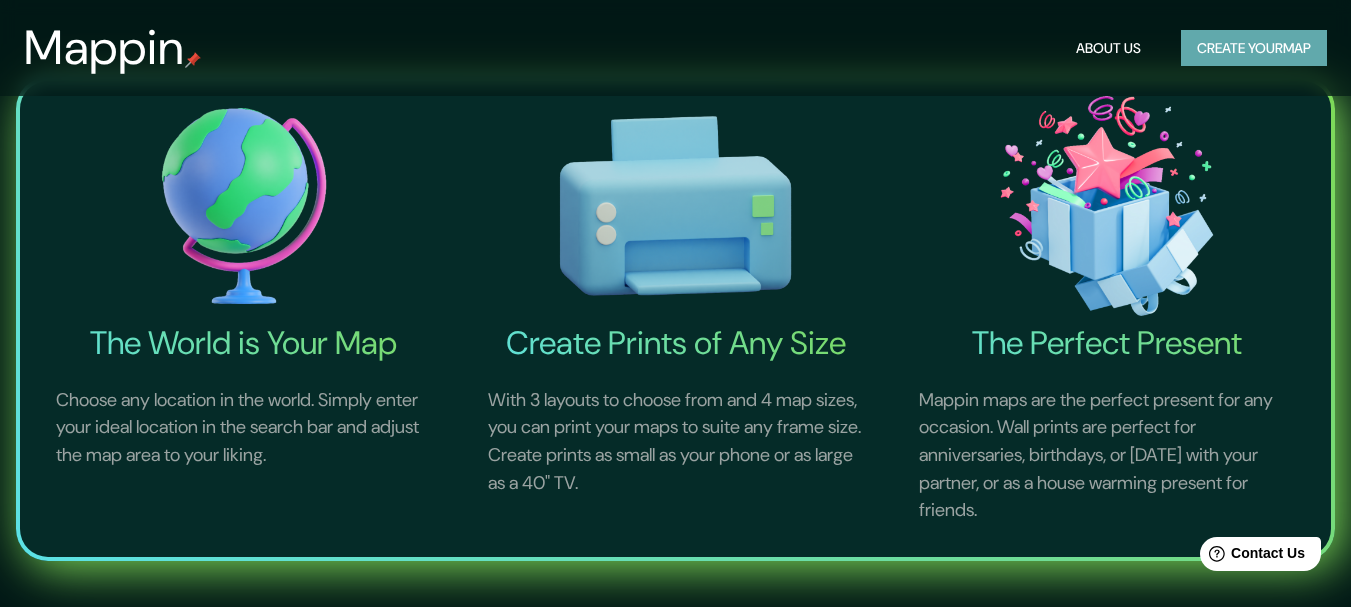 click on "Create your   map" at bounding box center [1254, 48] 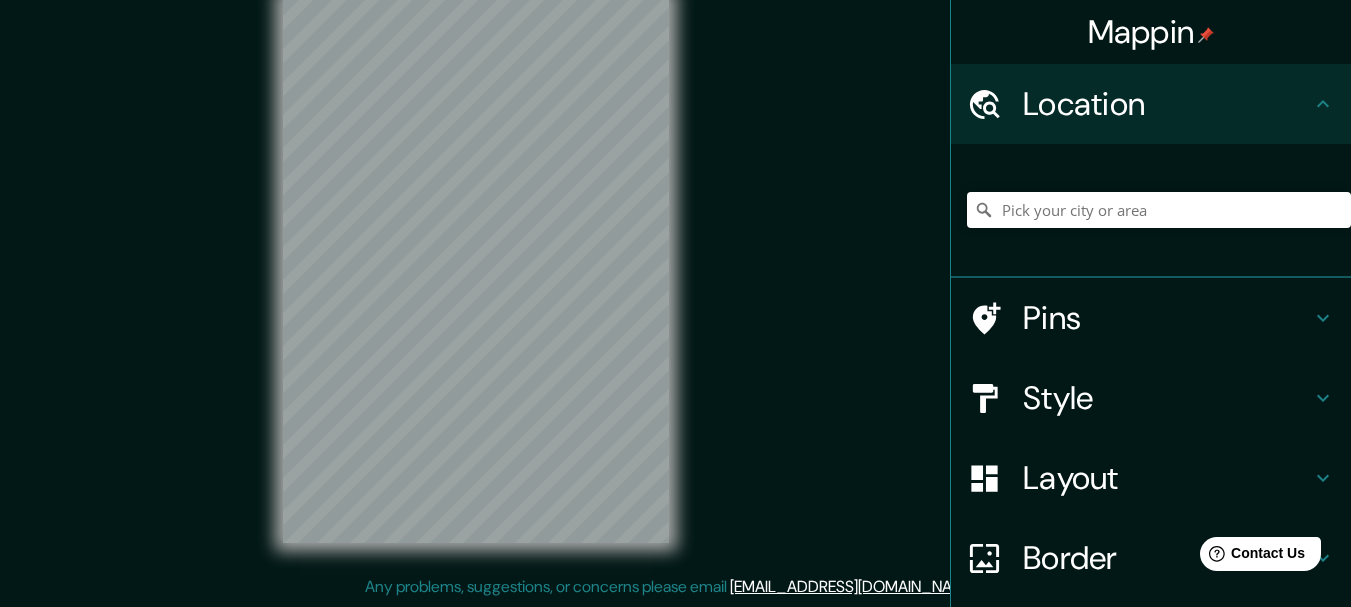 scroll, scrollTop: 0, scrollLeft: 0, axis: both 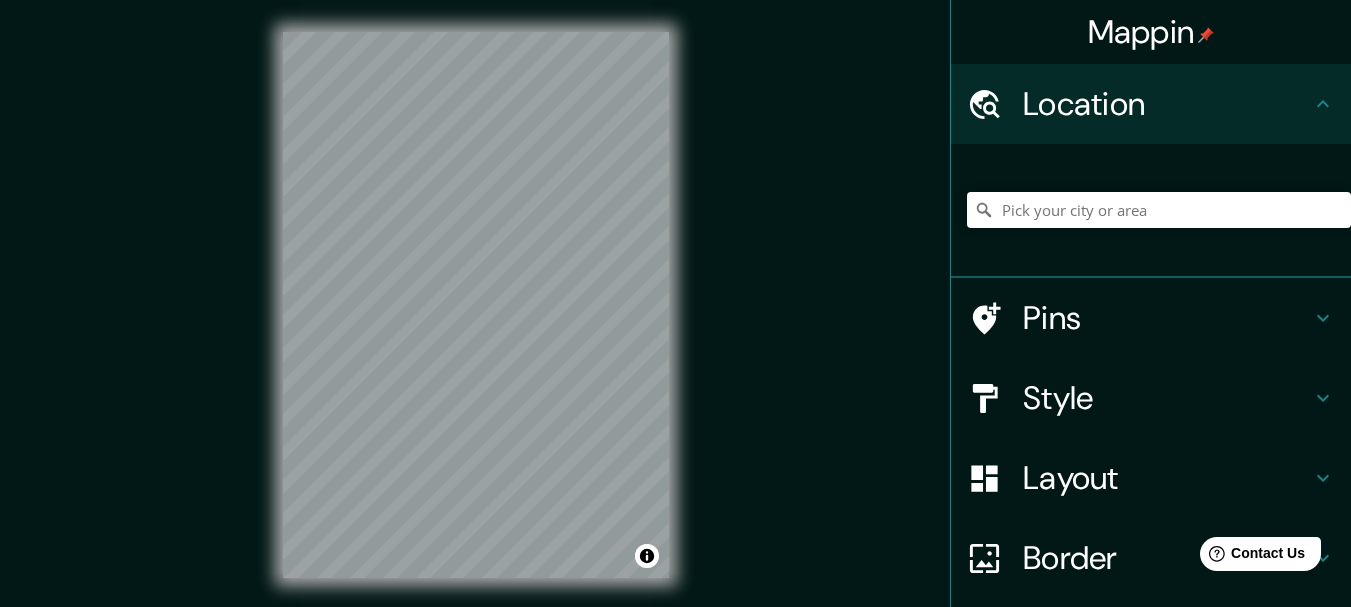 click 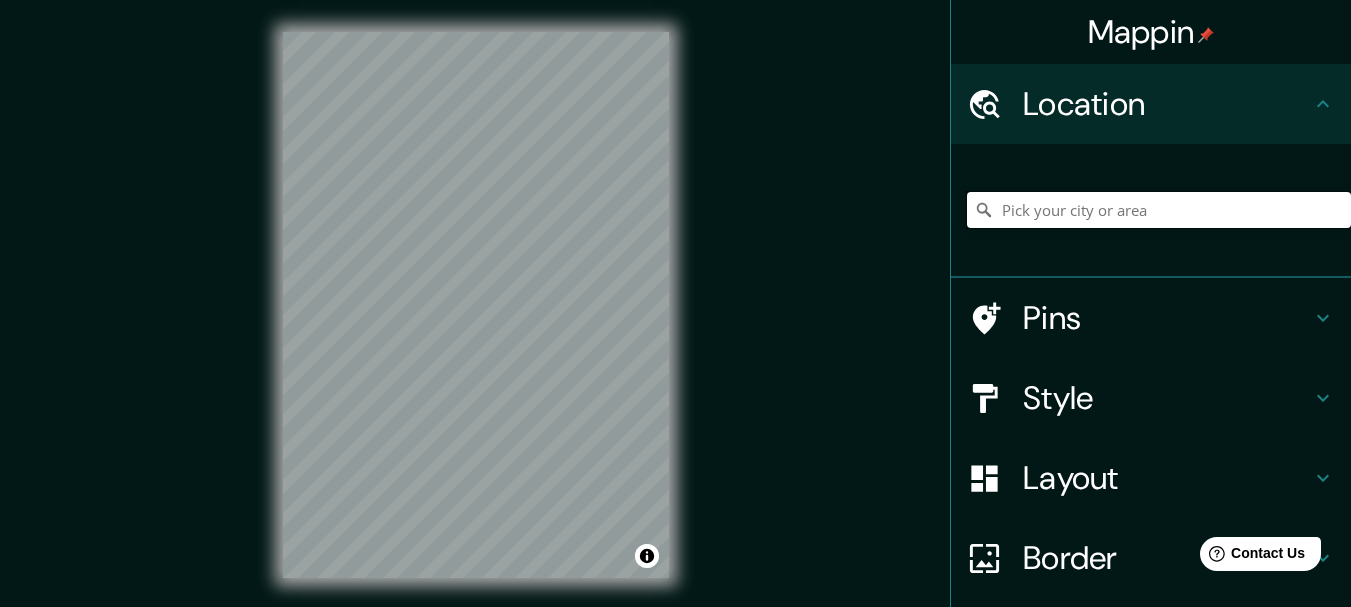 click at bounding box center (1159, 210) 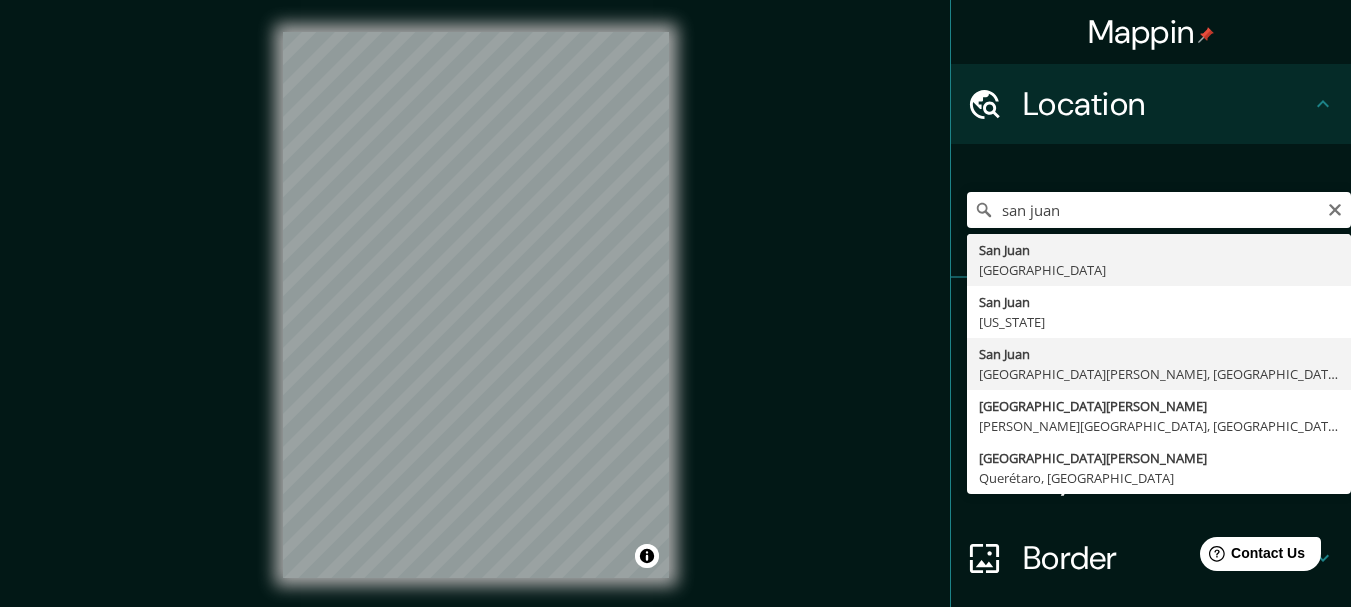 type on "[GEOGRAPHIC_DATA][PERSON_NAME], [GEOGRAPHIC_DATA][PERSON_NAME], [GEOGRAPHIC_DATA]" 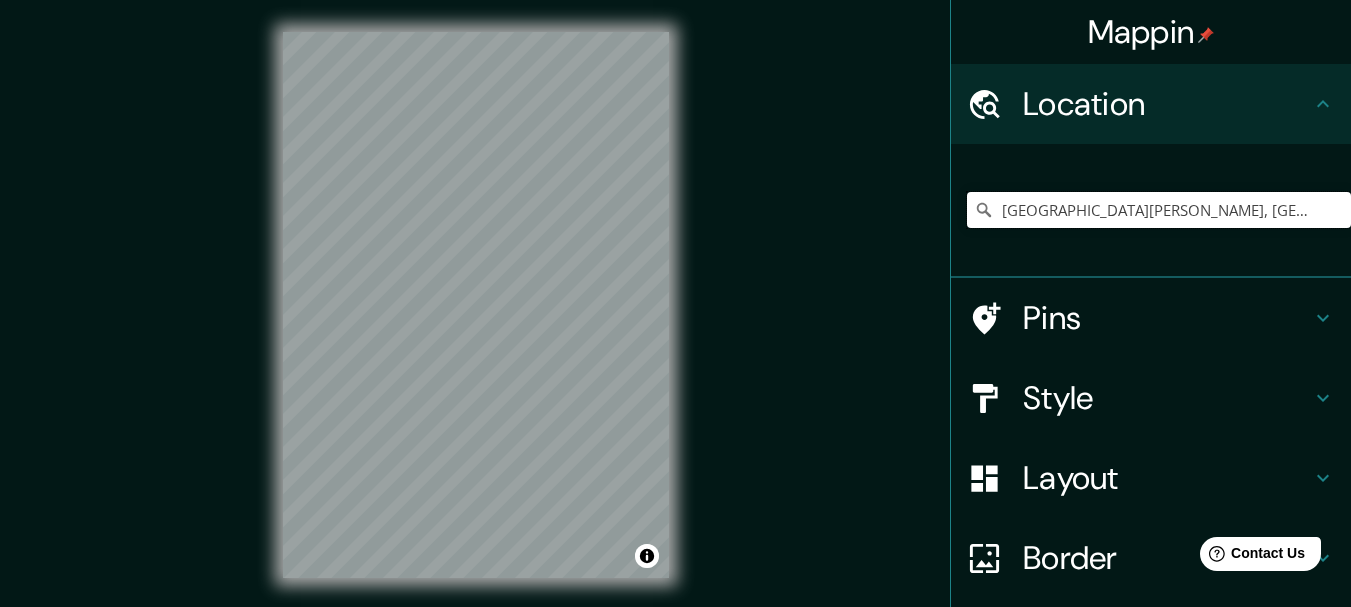 scroll, scrollTop: 158, scrollLeft: 0, axis: vertical 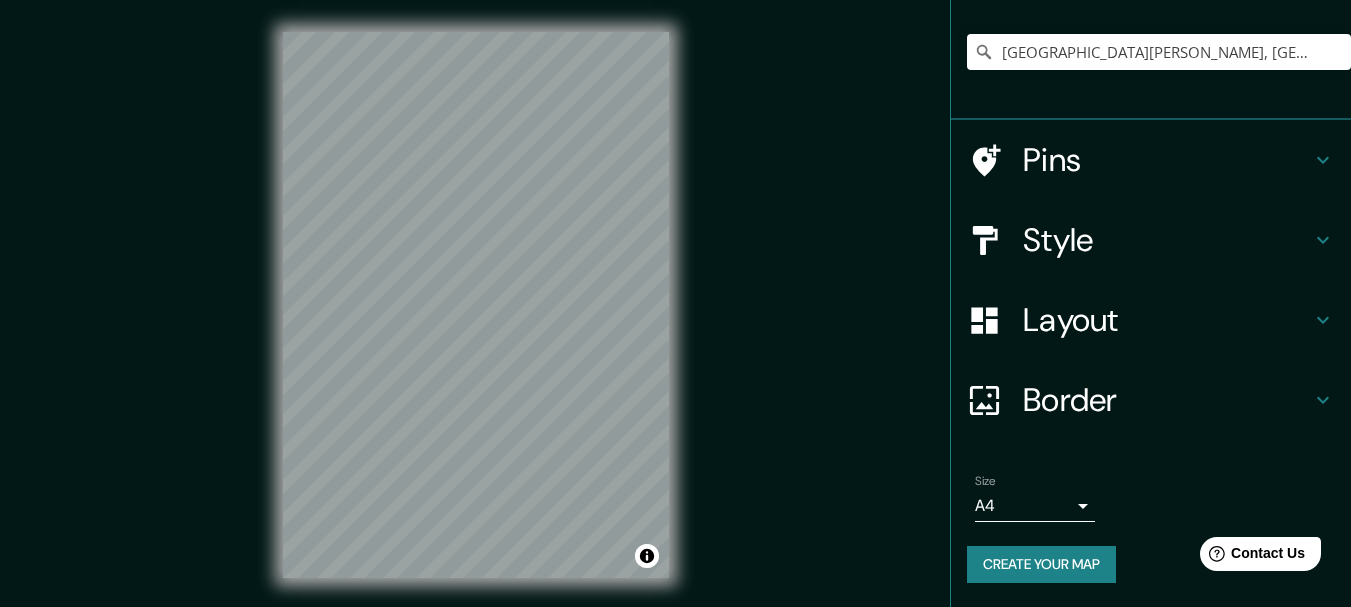 click on "Mappin Location [GEOGRAPHIC_DATA][PERSON_NAME], [GEOGRAPHIC_DATA][PERSON_NAME], [GEOGRAPHIC_DATA] Pins Style Layout Border Choose a border.  Hint : you can make layers of the frame opaque to create some cool effects. None Simple Transparent Fancy Size A4 single Create your map © Mapbox   © OpenStreetMap   Improve this map Any problems, suggestions, or concerns please email    [EMAIL_ADDRESS][DOMAIN_NAME] . . ." at bounding box center [675, 303] 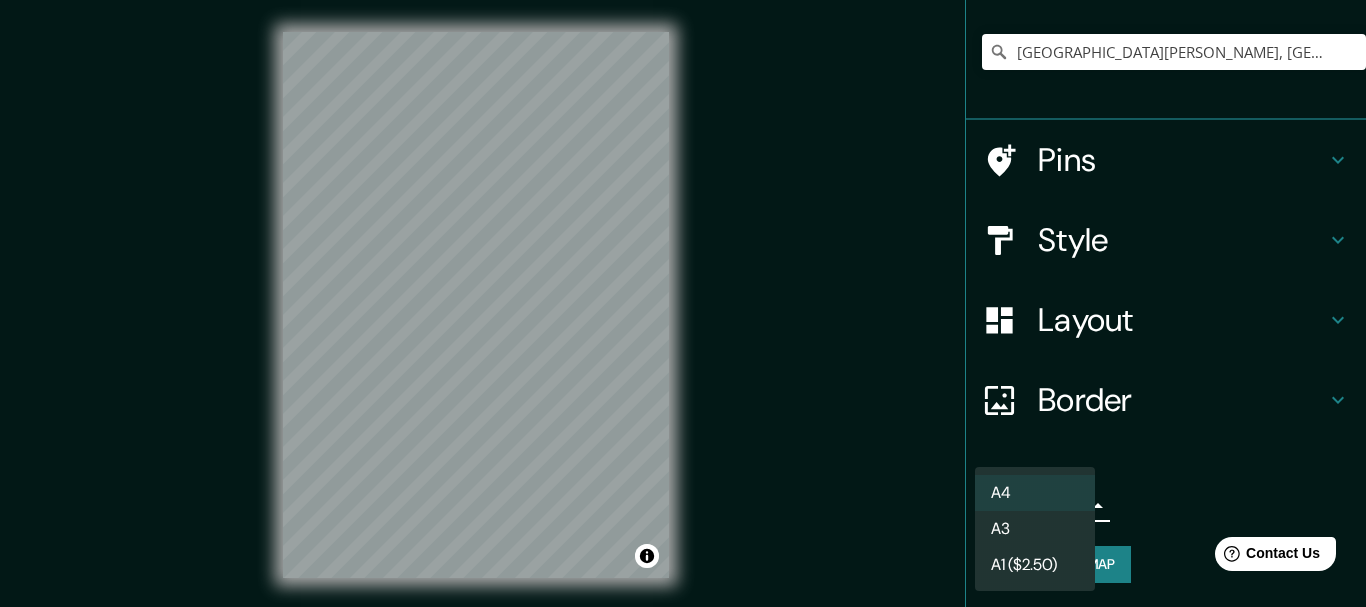 click on "A4" at bounding box center (1035, 493) 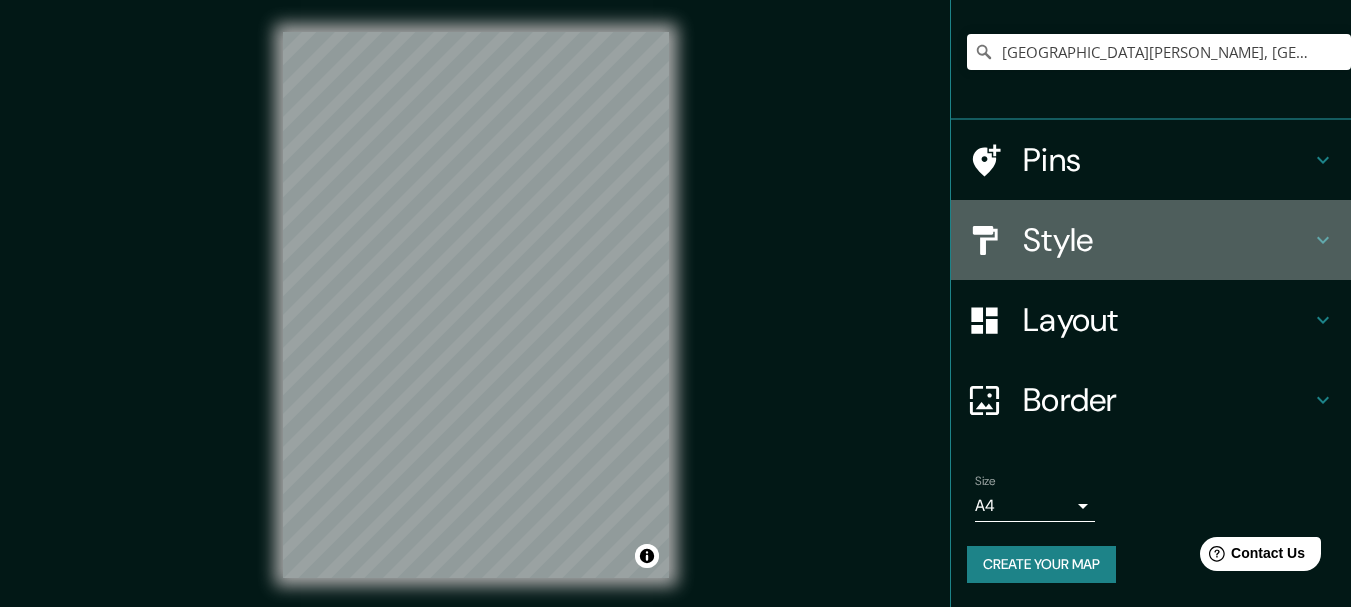 click 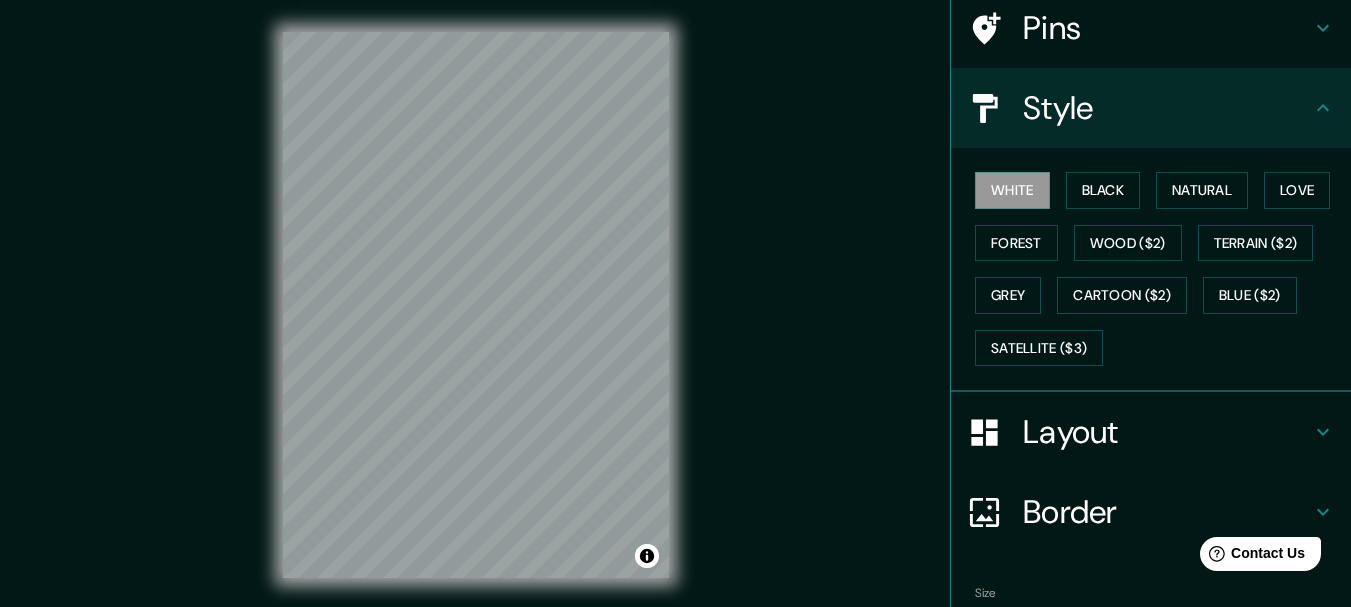 click 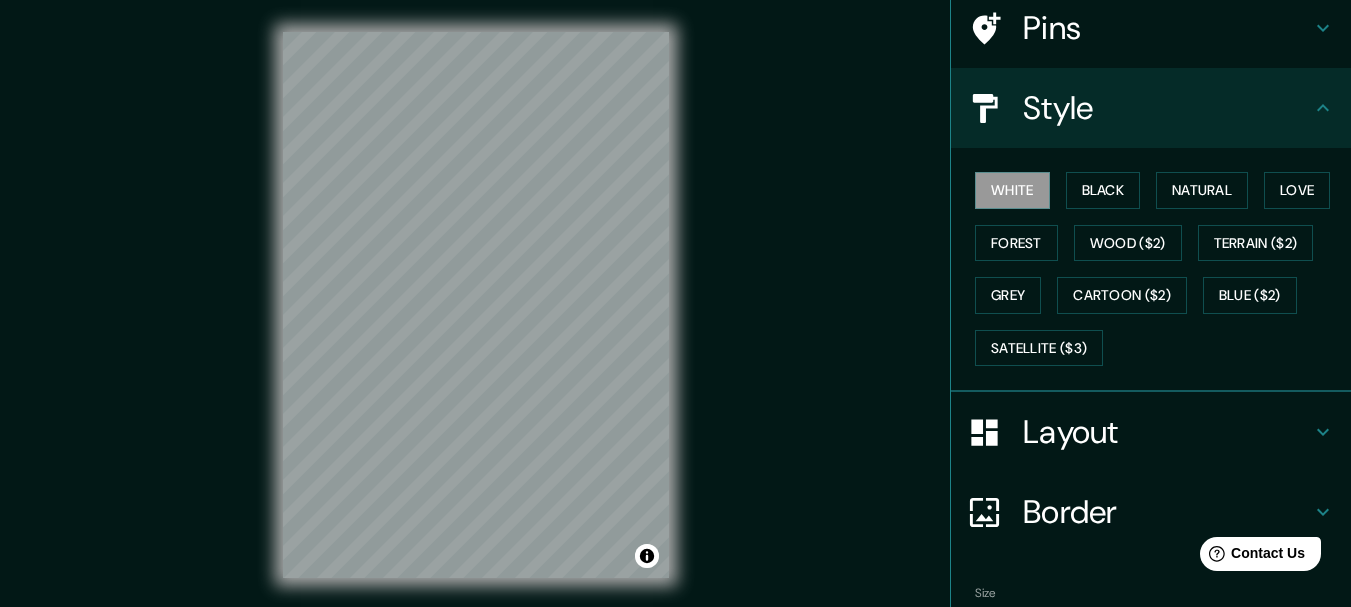scroll, scrollTop: 0, scrollLeft: 0, axis: both 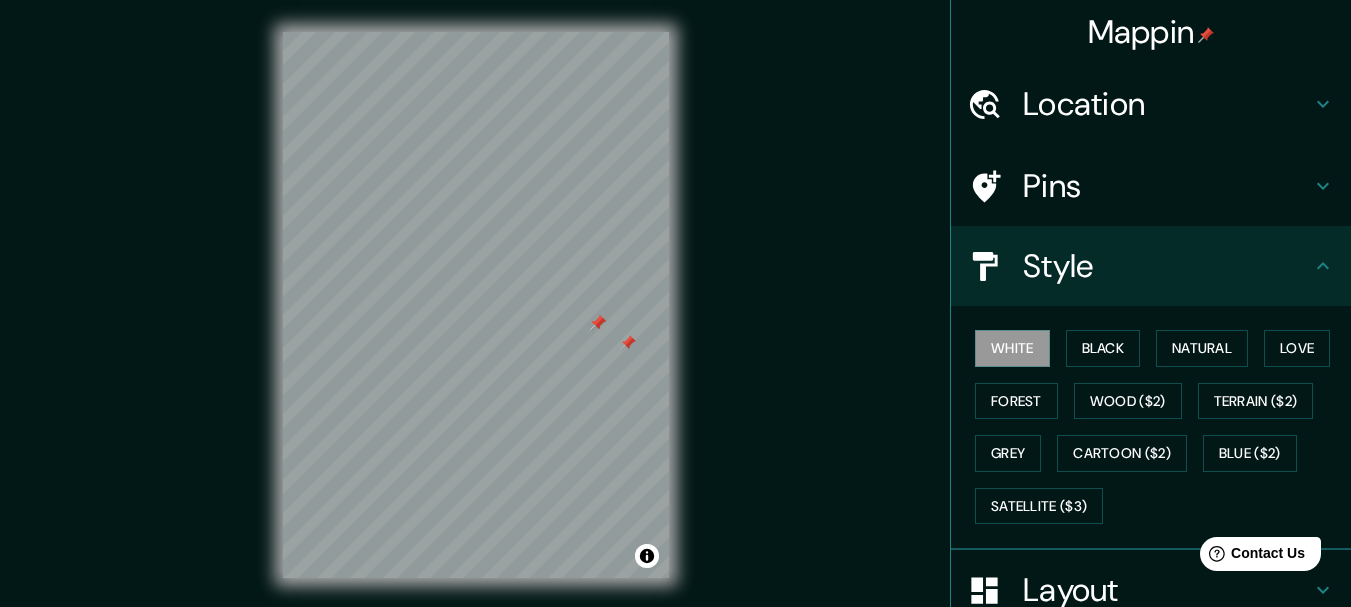 click on "Pins" at bounding box center [1167, 186] 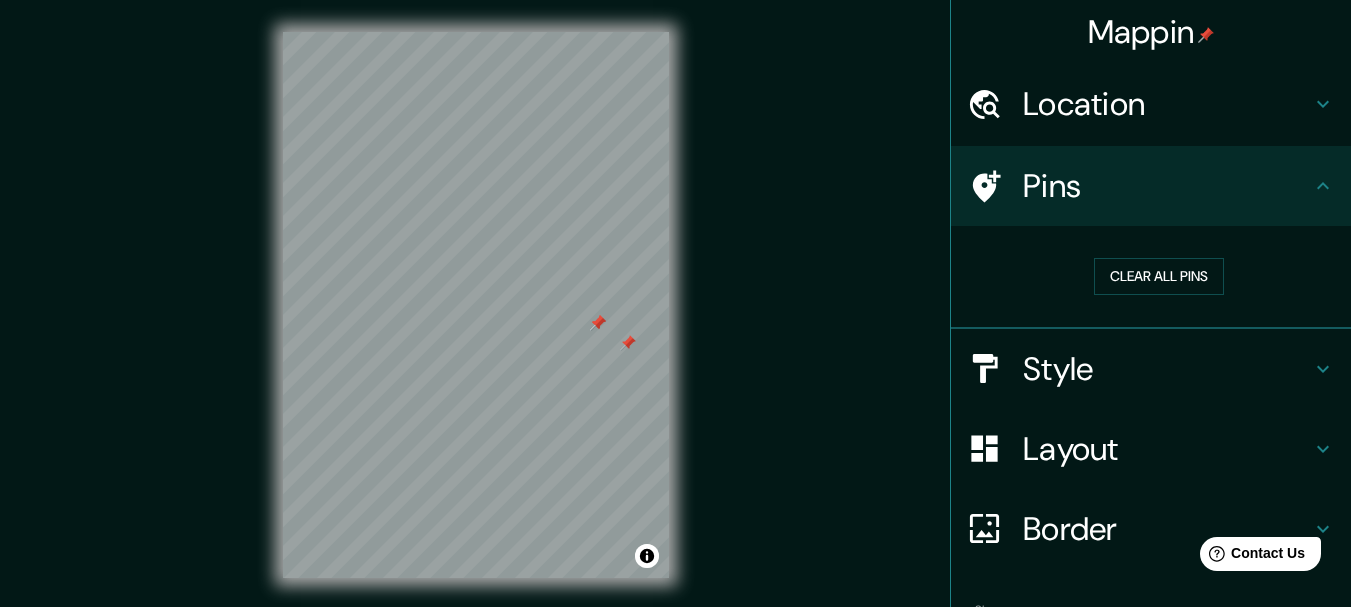 click on "Mappin Location San Juan, Provincia de San Juan, Argentina Pins Clear all pins Style Layout Border Choose a border.  Hint : you can make layers of the frame opaque to create some cool effects. None Simple Transparent Fancy Size A4 single Create your map © Mapbox   © OpenStreetMap   Improve this map Any problems, suggestions, or concerns please email    help@mappin.pro . . ." at bounding box center (675, 321) 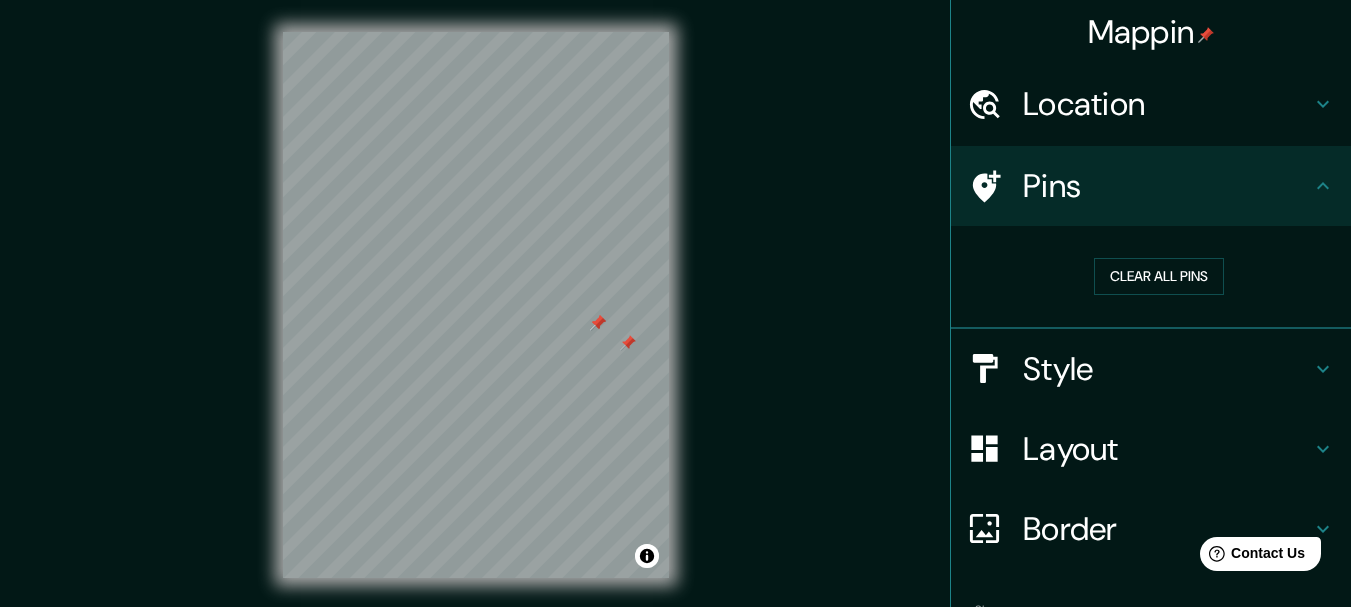 click on "Mappin Location San Juan, Provincia de San Juan, Argentina Pins Clear all pins Style Layout Border Choose a border.  Hint : you can make layers of the frame opaque to create some cool effects. None Simple Transparent Fancy Size A4 single Create your map © Mapbox   © OpenStreetMap   Improve this map Any problems, suggestions, or concerns please email    help@mappin.pro . . ." at bounding box center [675, 321] 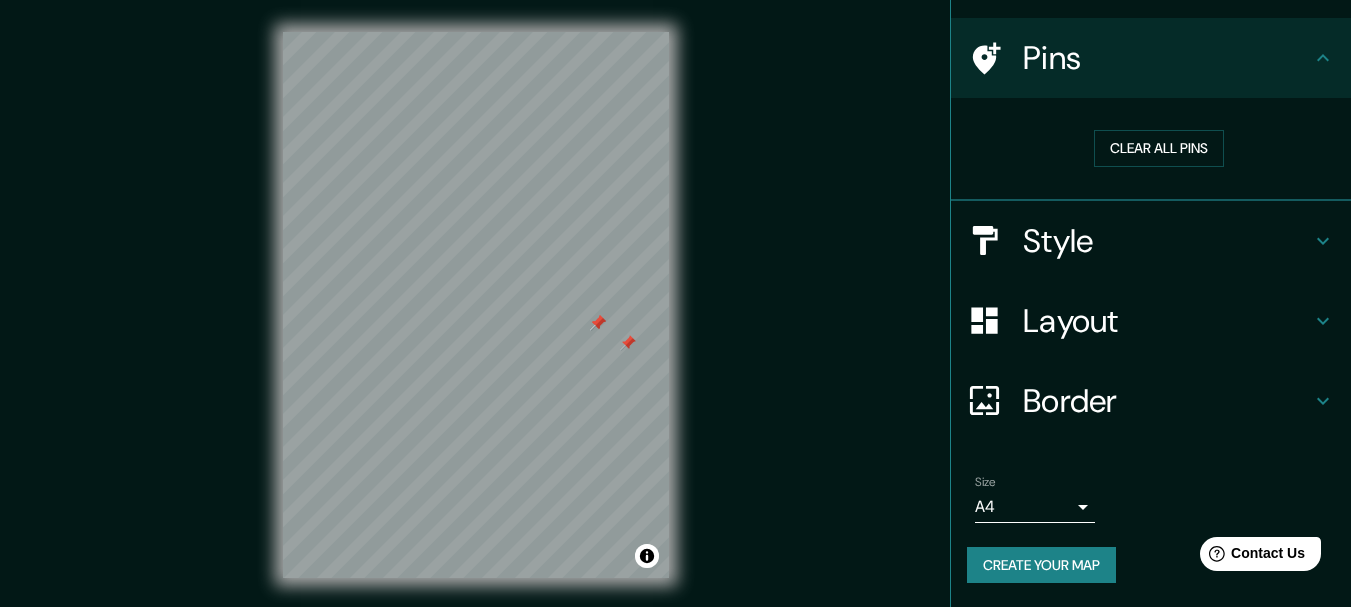 click on "Create your map" at bounding box center [1041, 565] 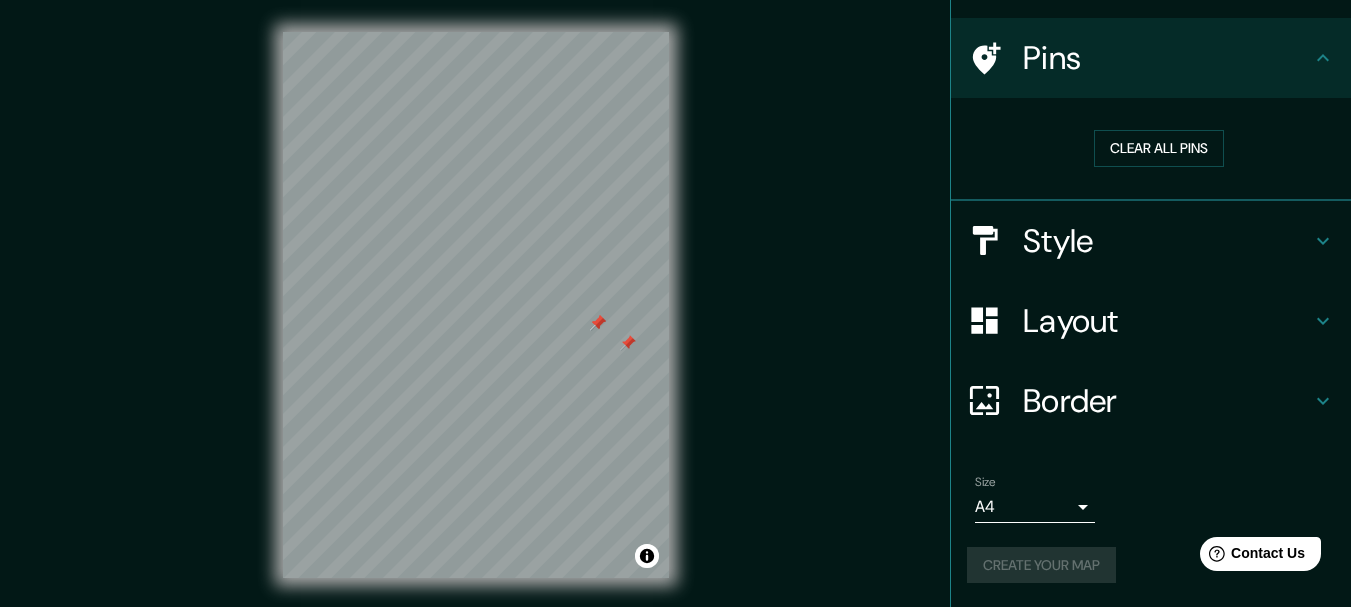 scroll, scrollTop: 0, scrollLeft: 0, axis: both 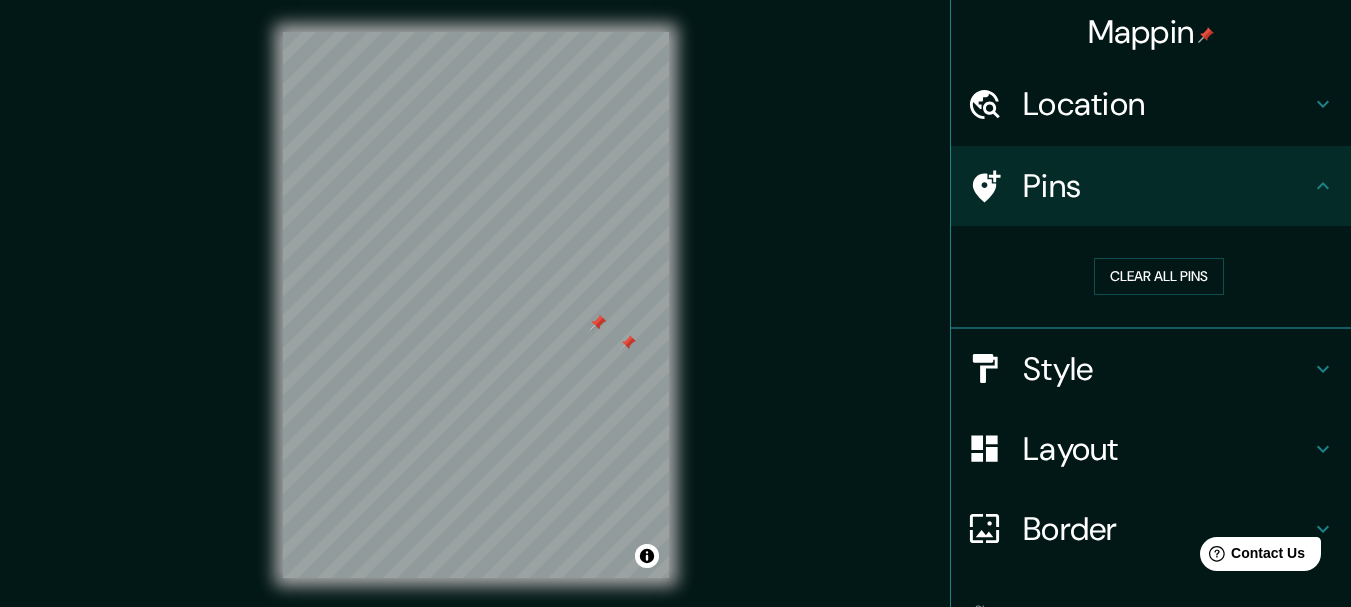 click on "Pins" at bounding box center [1167, 186] 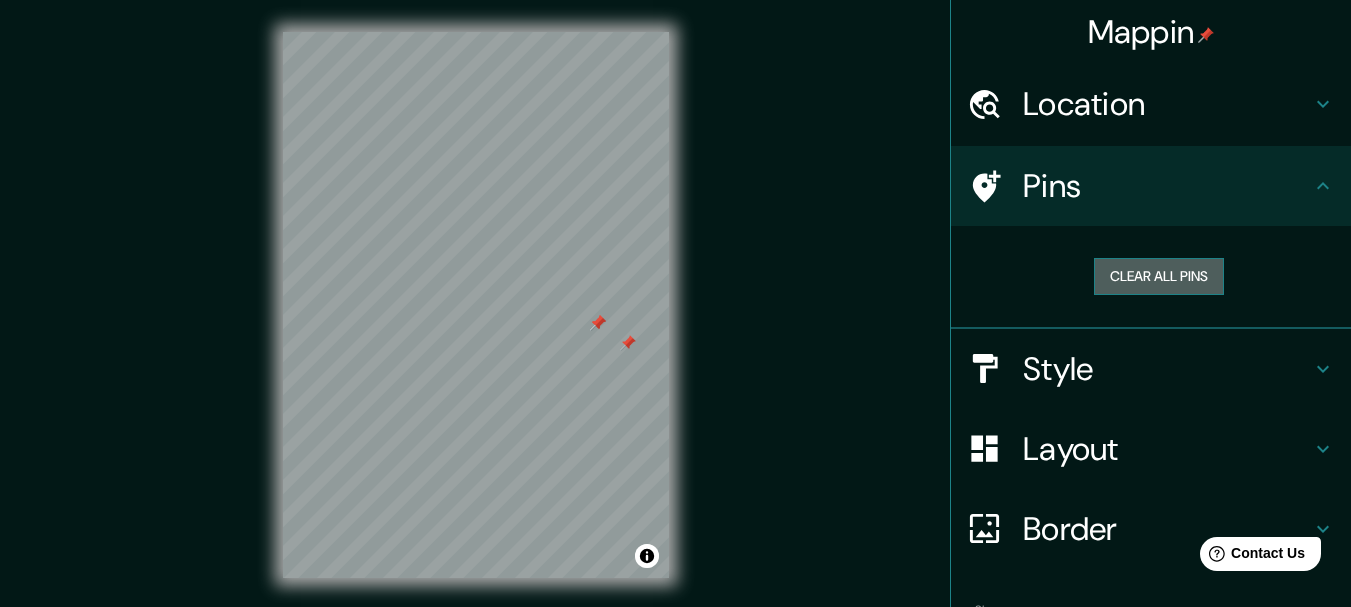 click on "Clear all pins" at bounding box center [1159, 276] 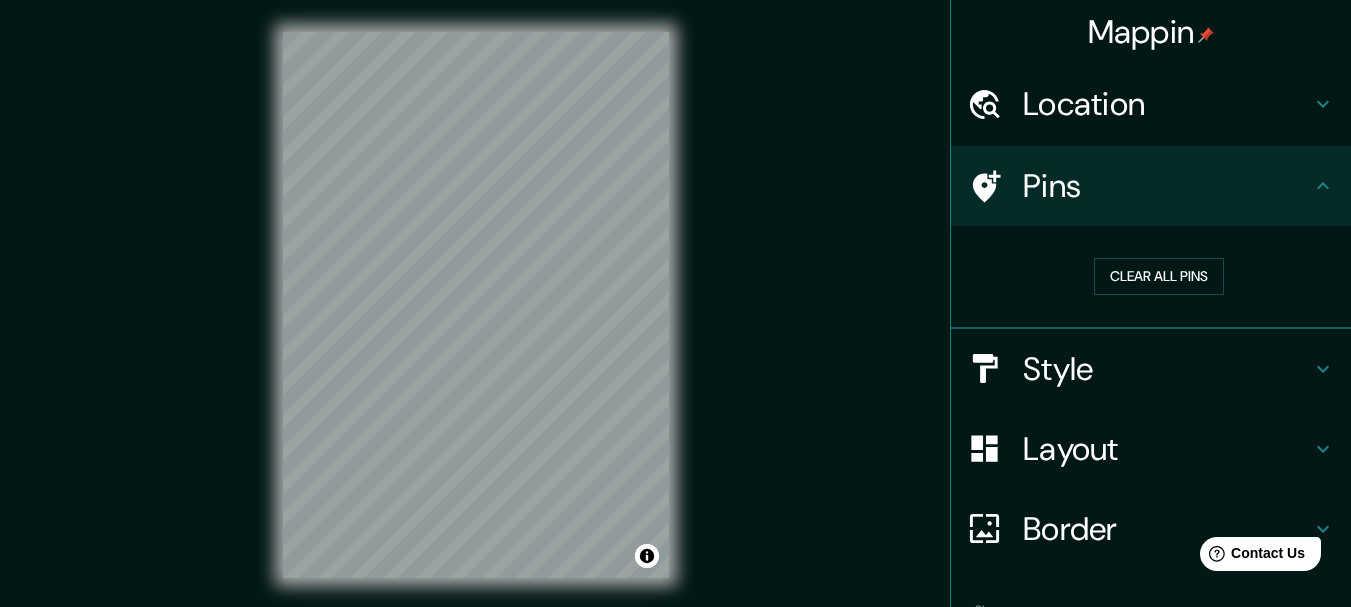 click on "Mappin Location San Juan, Provincia de San Juan, Argentina Pins Clear all pins Style Layout Border Choose a border.  Hint : you can make layers of the frame opaque to create some cool effects. None Simple Transparent Fancy Size A4 single Create your map © Mapbox   © OpenStreetMap   Improve this map Any problems, suggestions, or concerns please email    help@mappin.pro . . ." at bounding box center (675, 321) 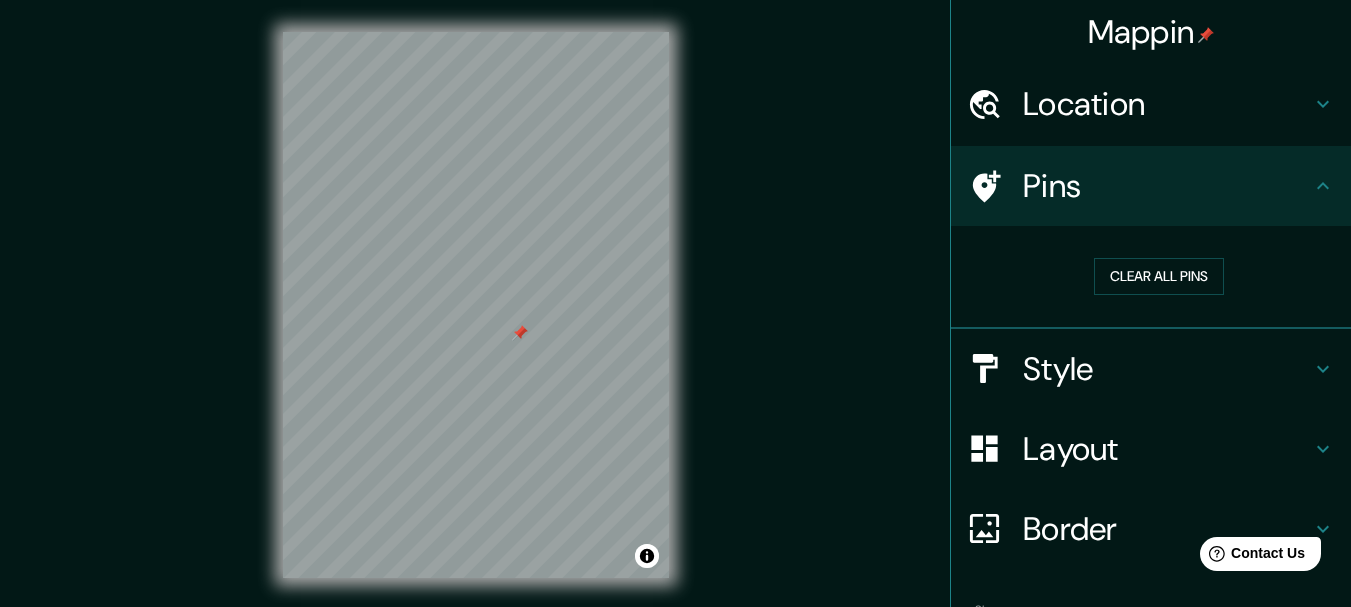 click on "© Mapbox   © OpenStreetMap   Improve this map" at bounding box center (476, 305) 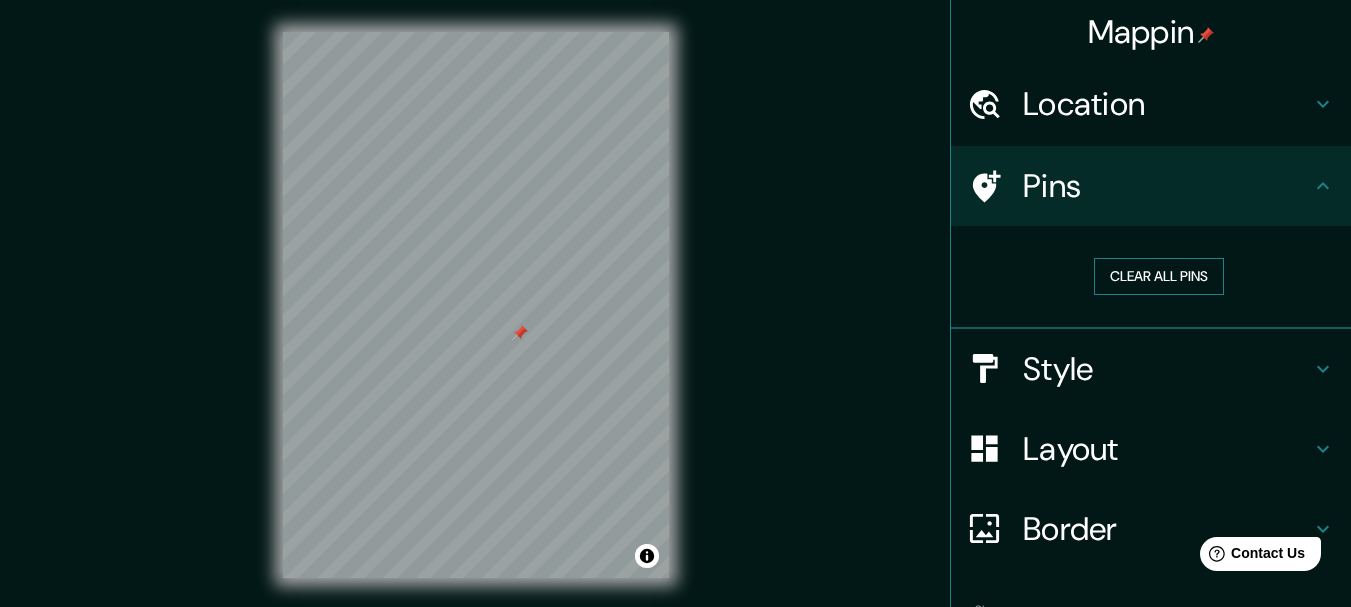 click on "Clear all pins" at bounding box center [1159, 276] 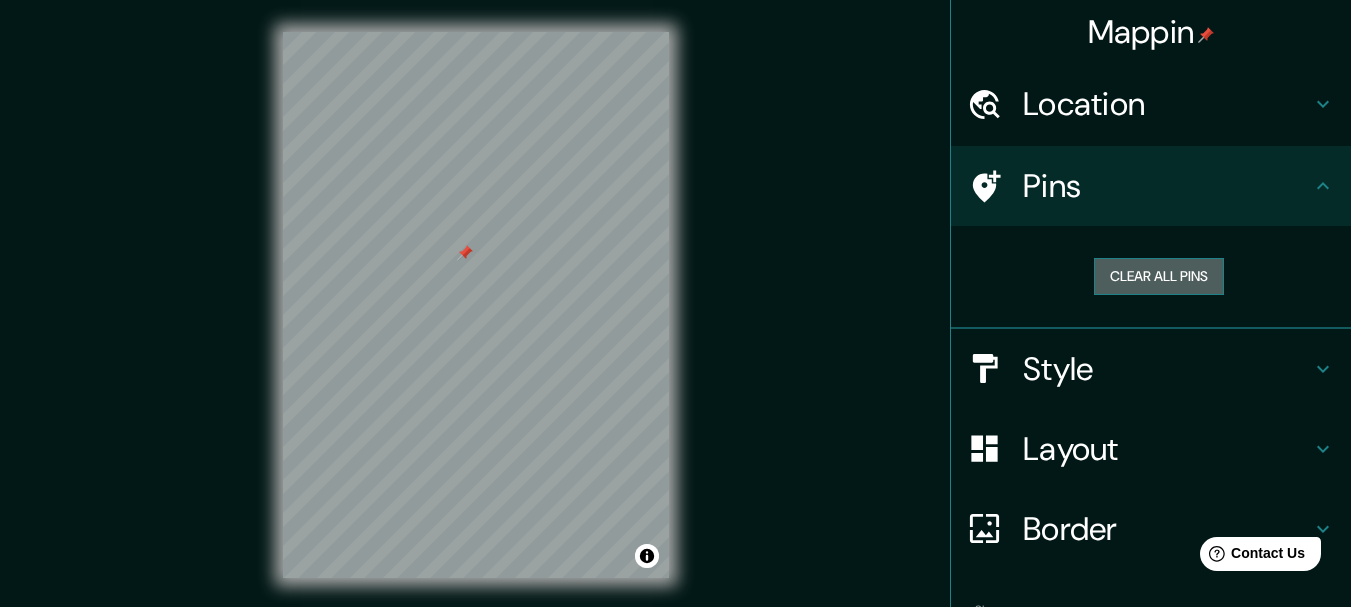 click on "Clear all pins" at bounding box center [1159, 276] 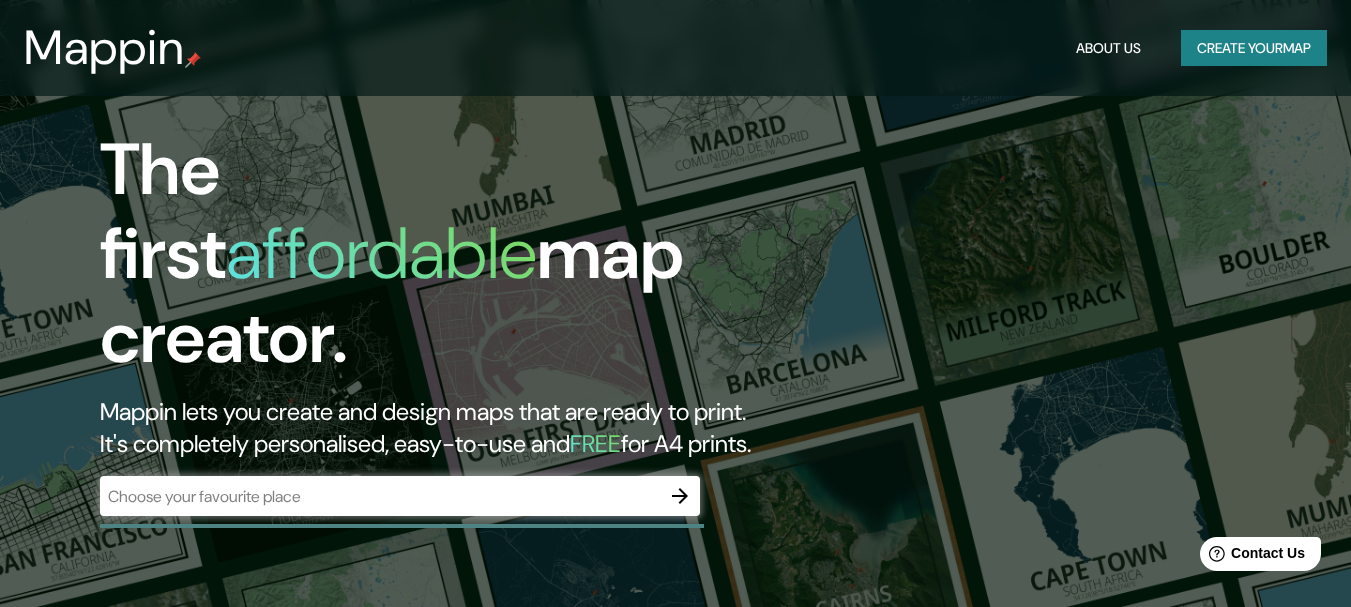 scroll, scrollTop: 607, scrollLeft: 0, axis: vertical 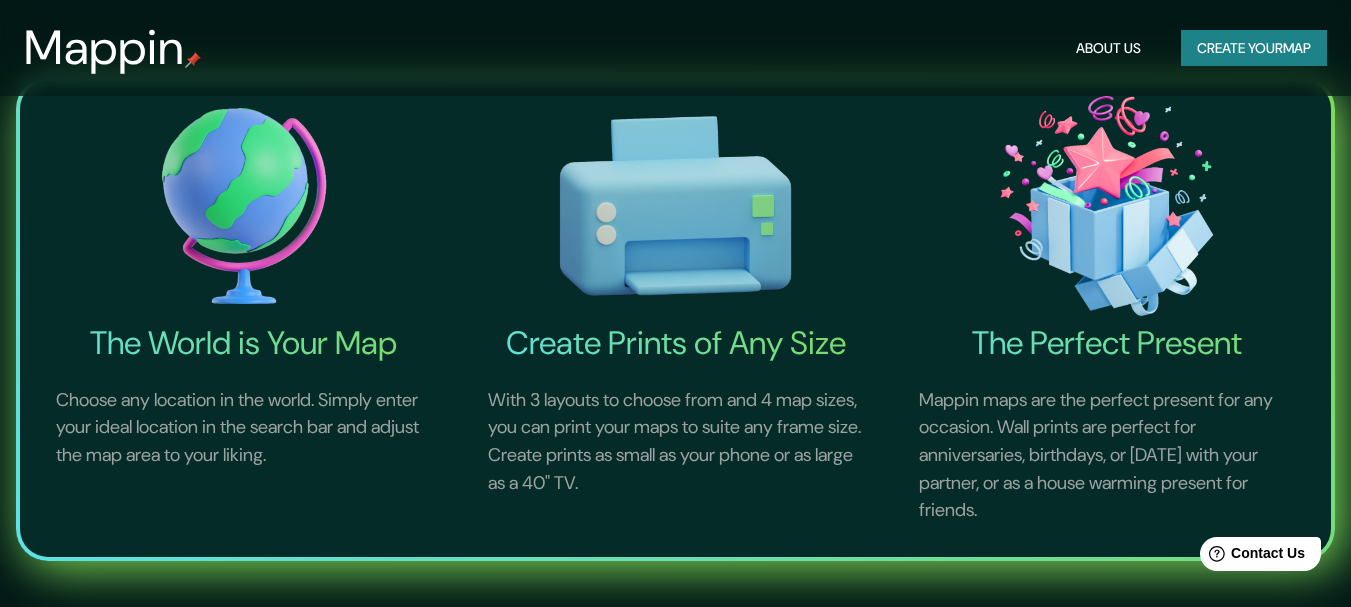 click on "Choose any location in the world. Simply enter your ideal location in the search bar and adjust the map area to your liking." at bounding box center (244, 428) 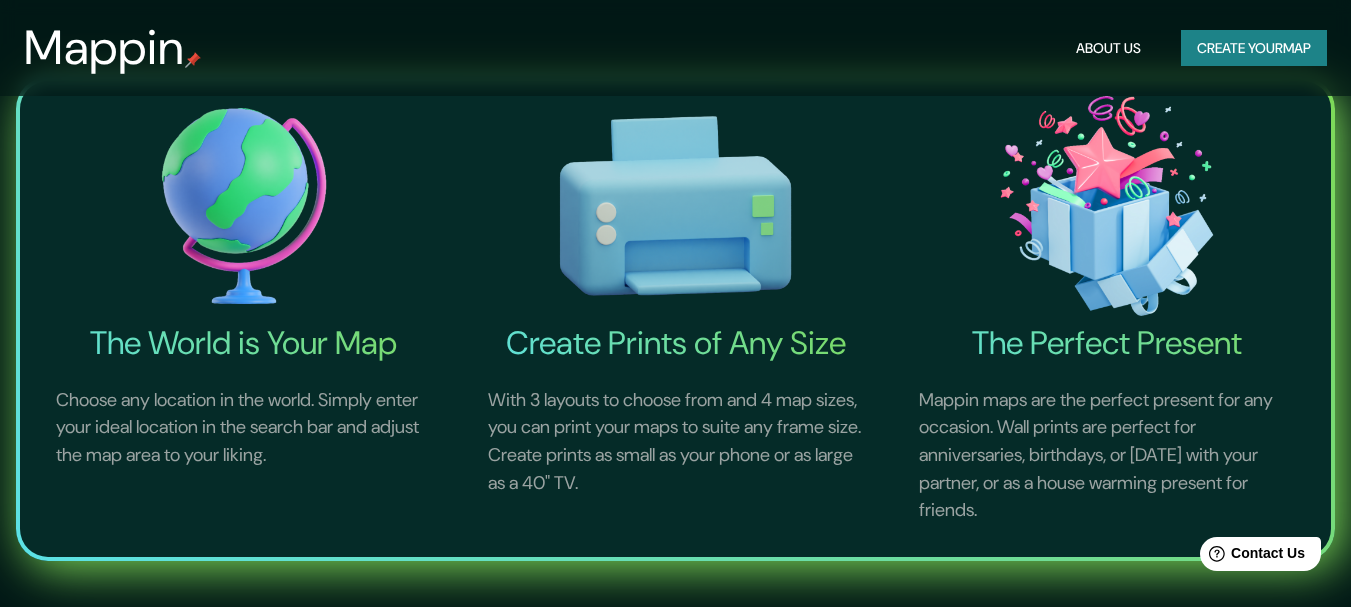 click on "Create your   map" at bounding box center [1254, 48] 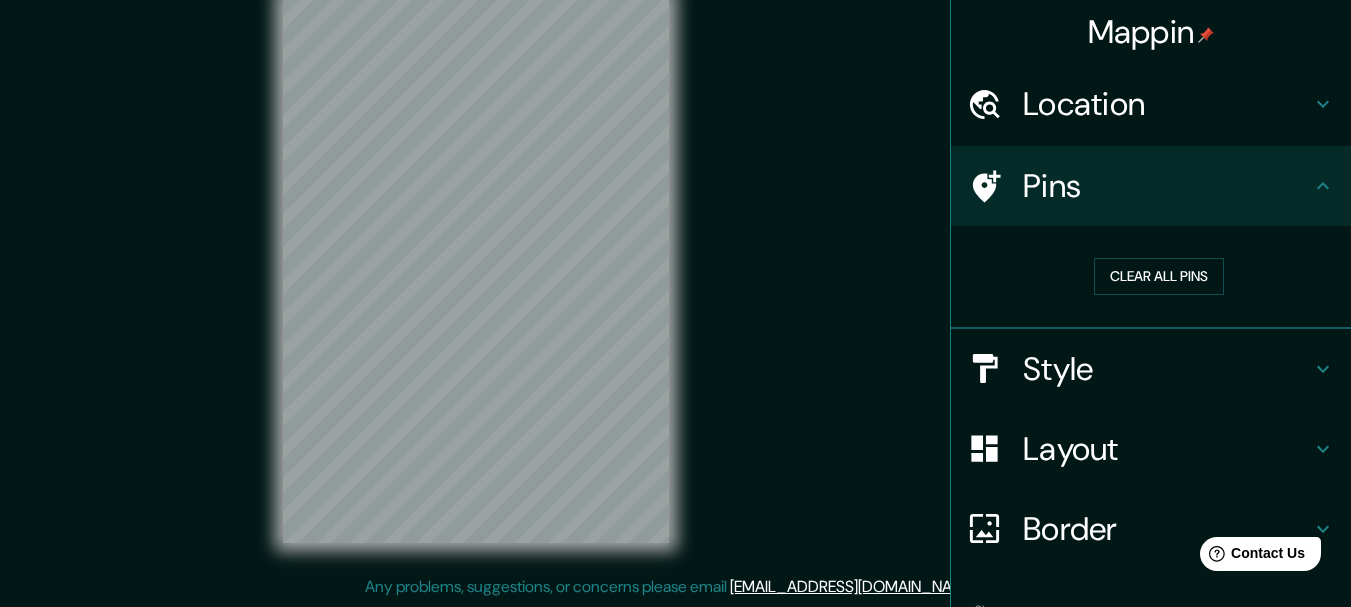 scroll, scrollTop: 0, scrollLeft: 0, axis: both 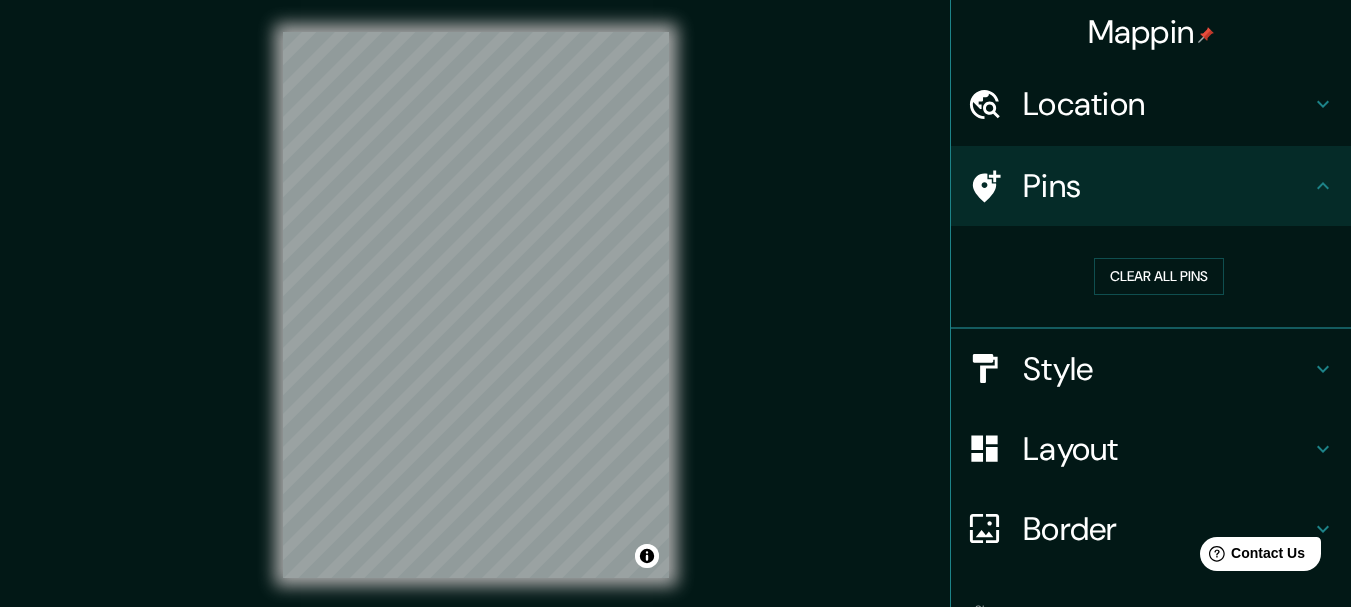 click on "Location" at bounding box center (1167, 104) 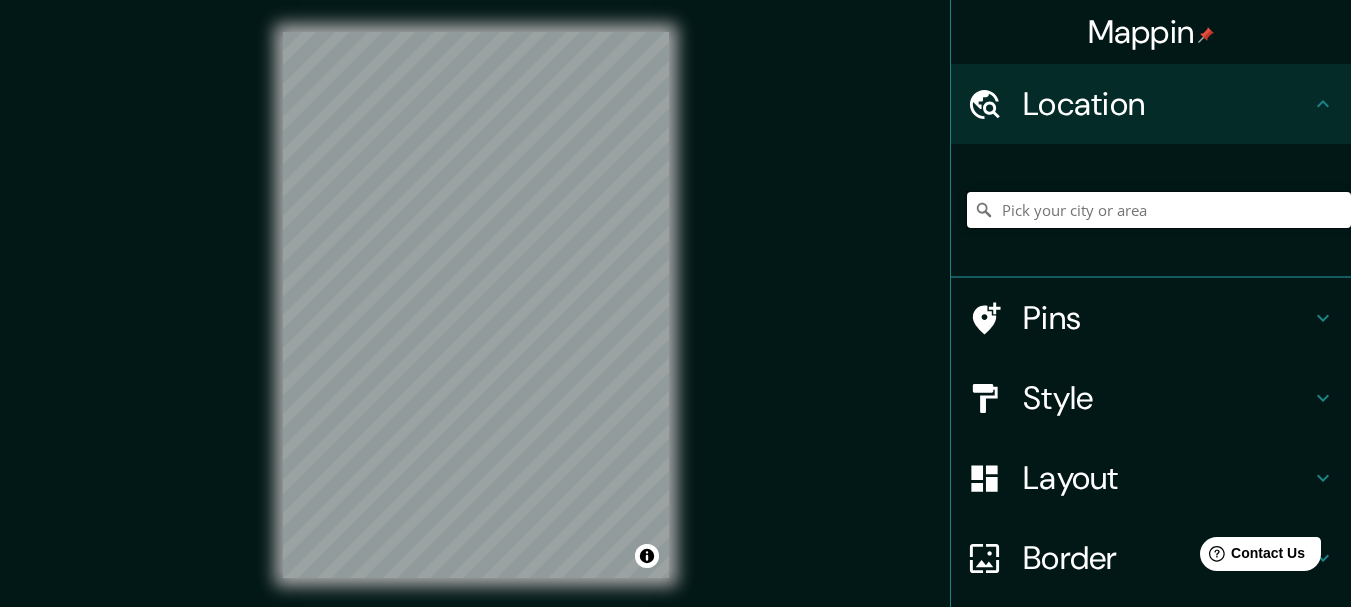 click at bounding box center (1159, 210) 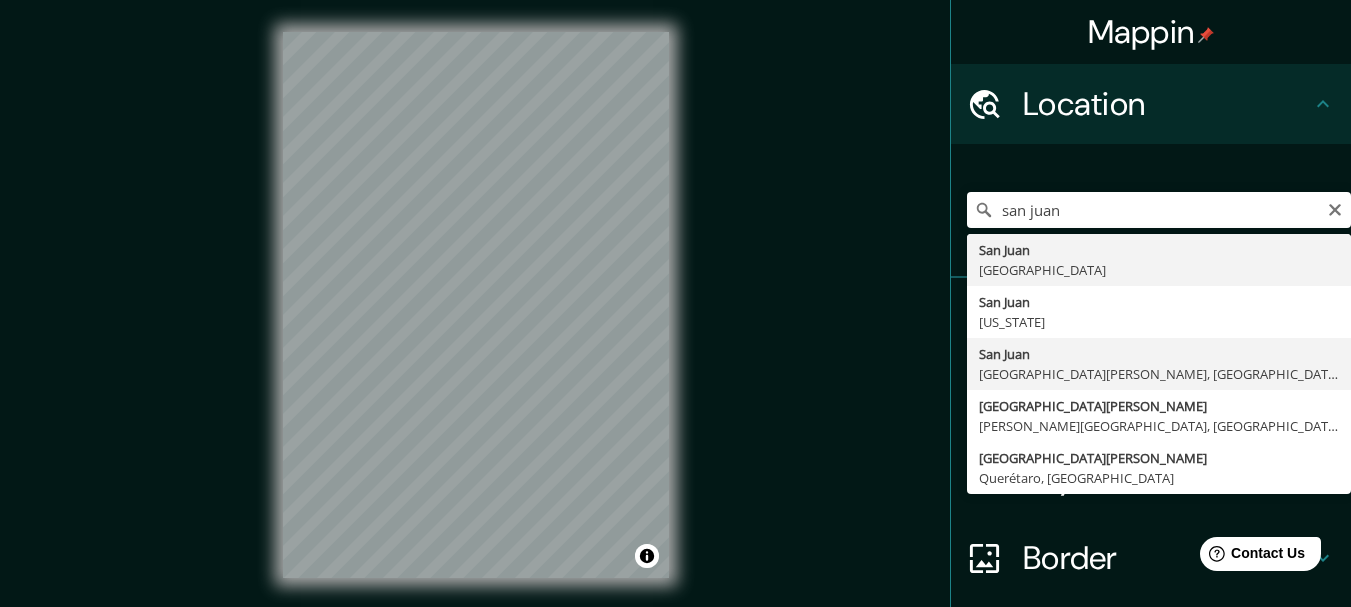type on "San Juan, Provincia de San Juan, Argentina" 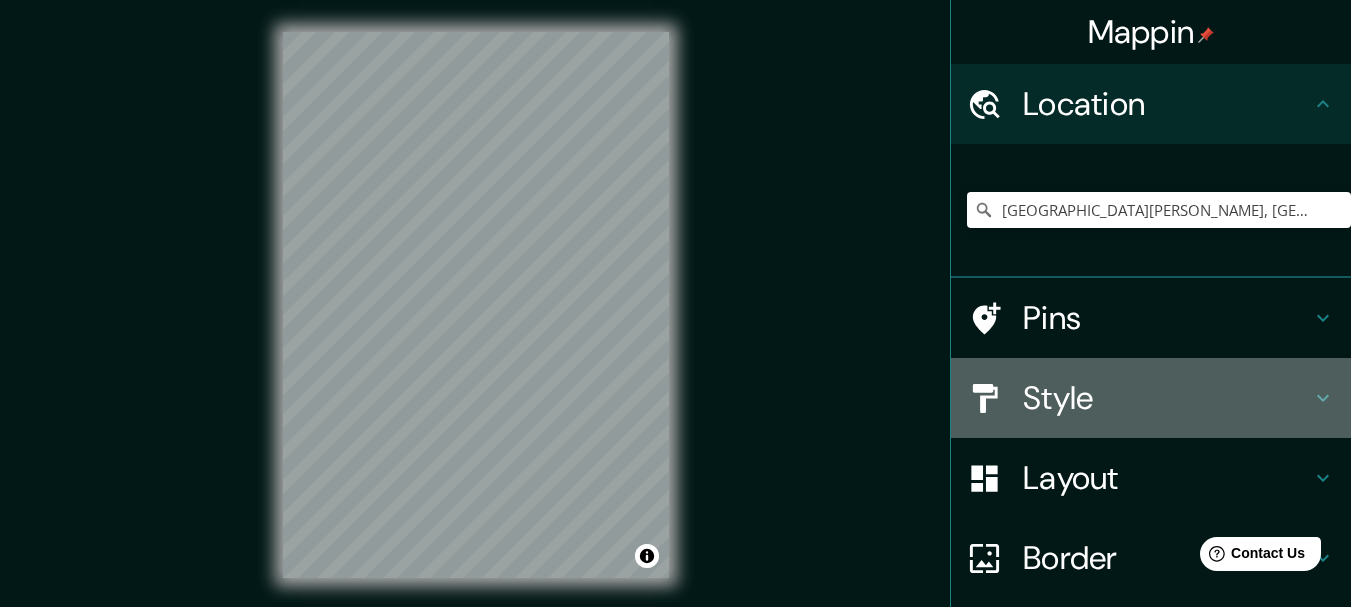 click 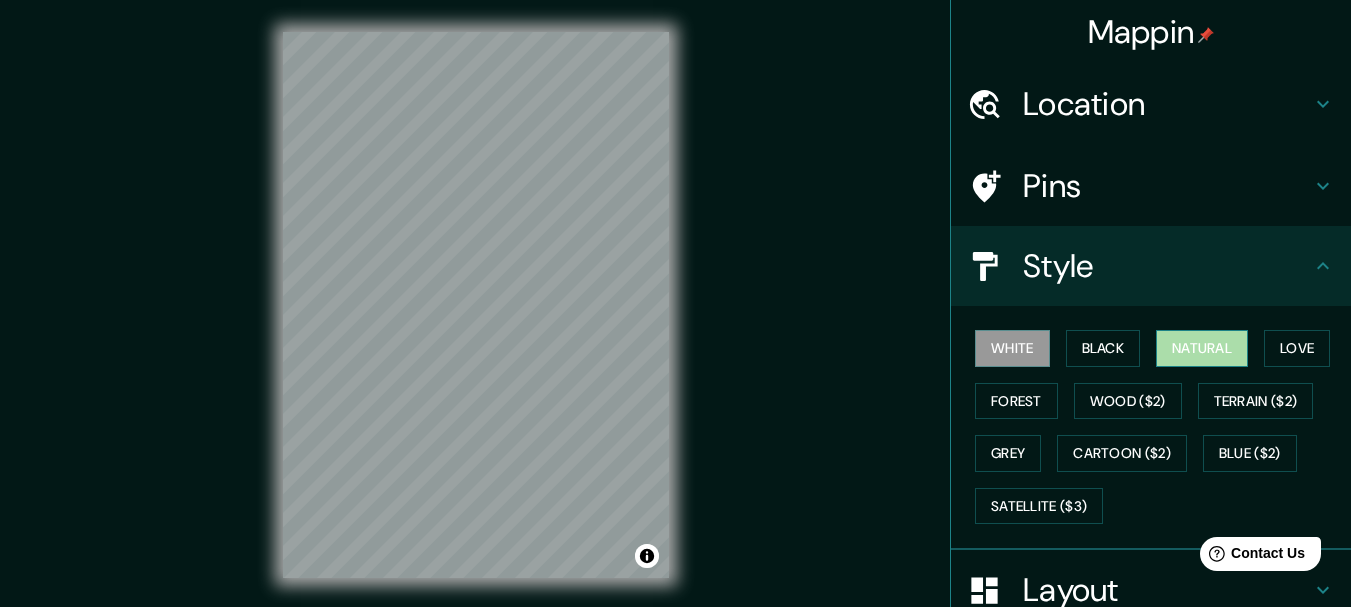 click on "Natural" at bounding box center (1202, 348) 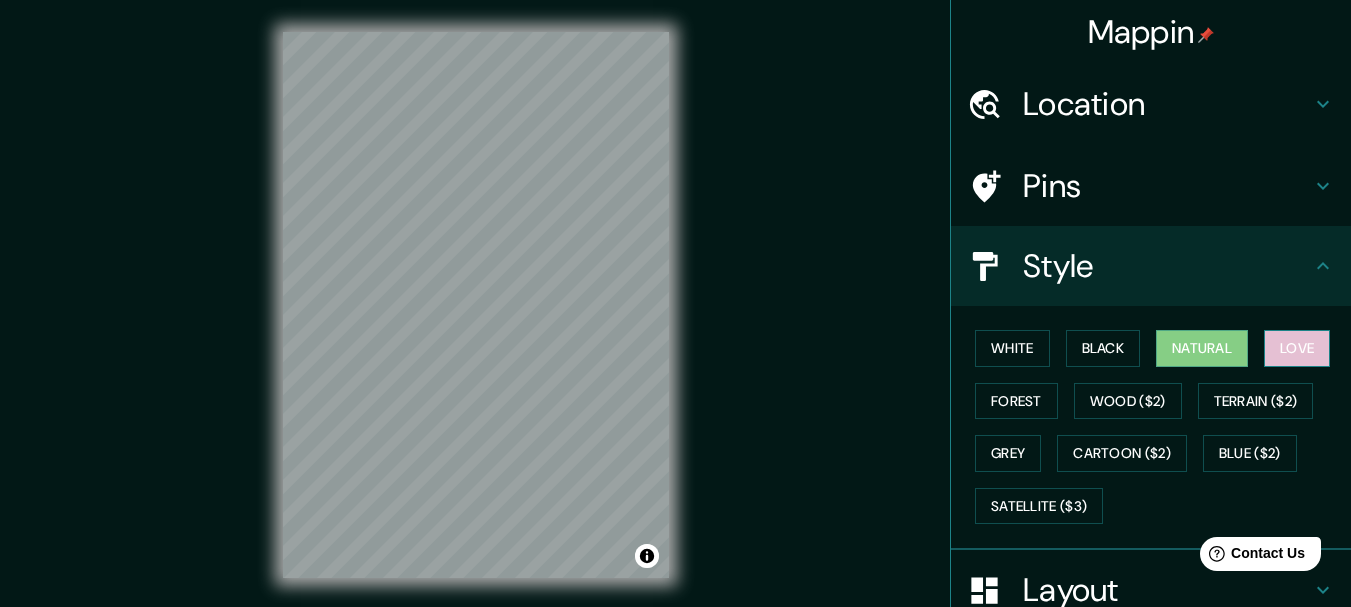 click on "Love" at bounding box center (1297, 348) 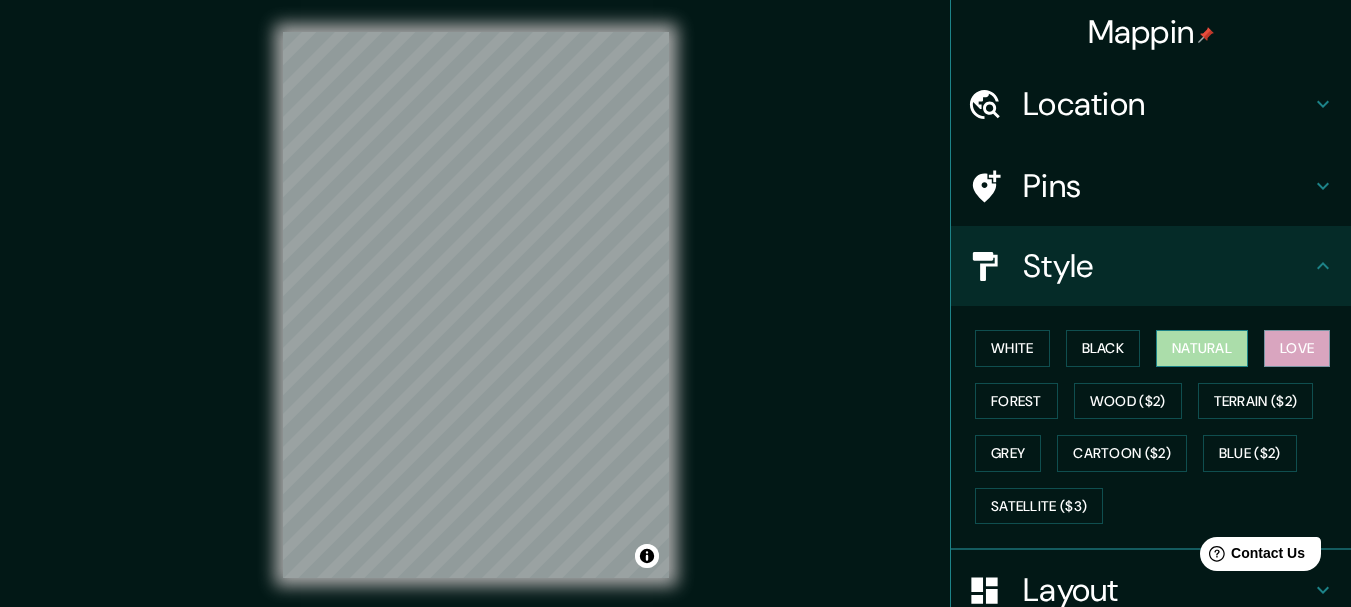 click on "Natural" at bounding box center [1202, 348] 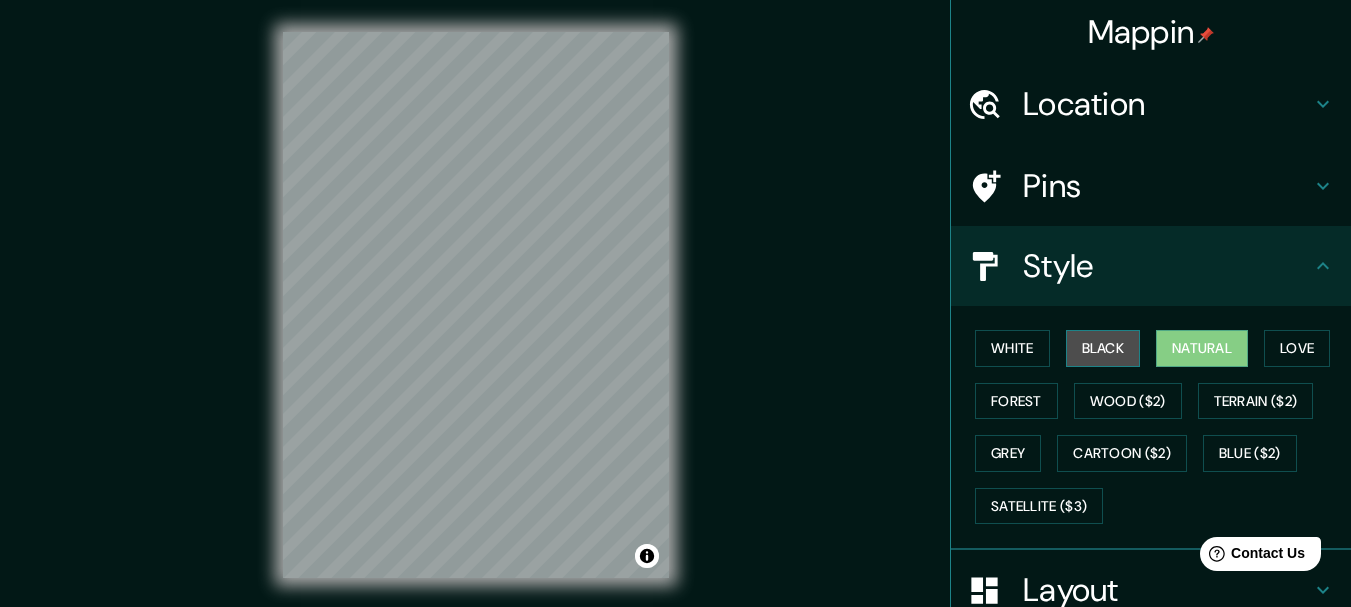 click on "Black" at bounding box center [1103, 348] 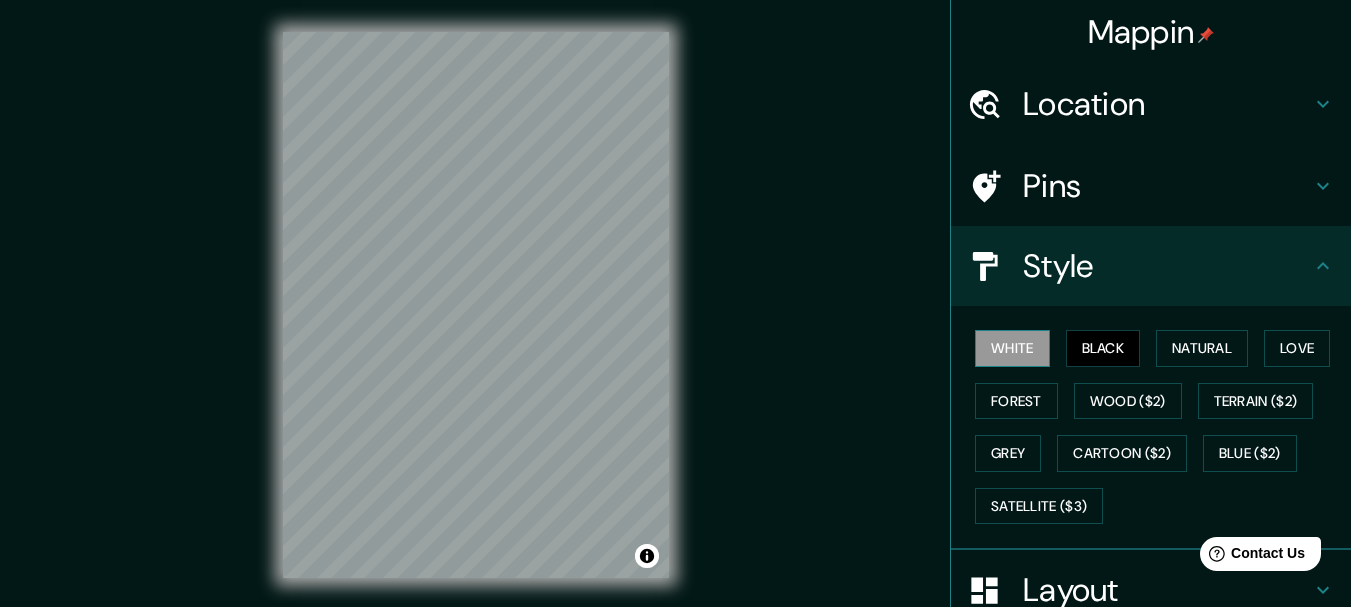 click on "White" at bounding box center [1012, 348] 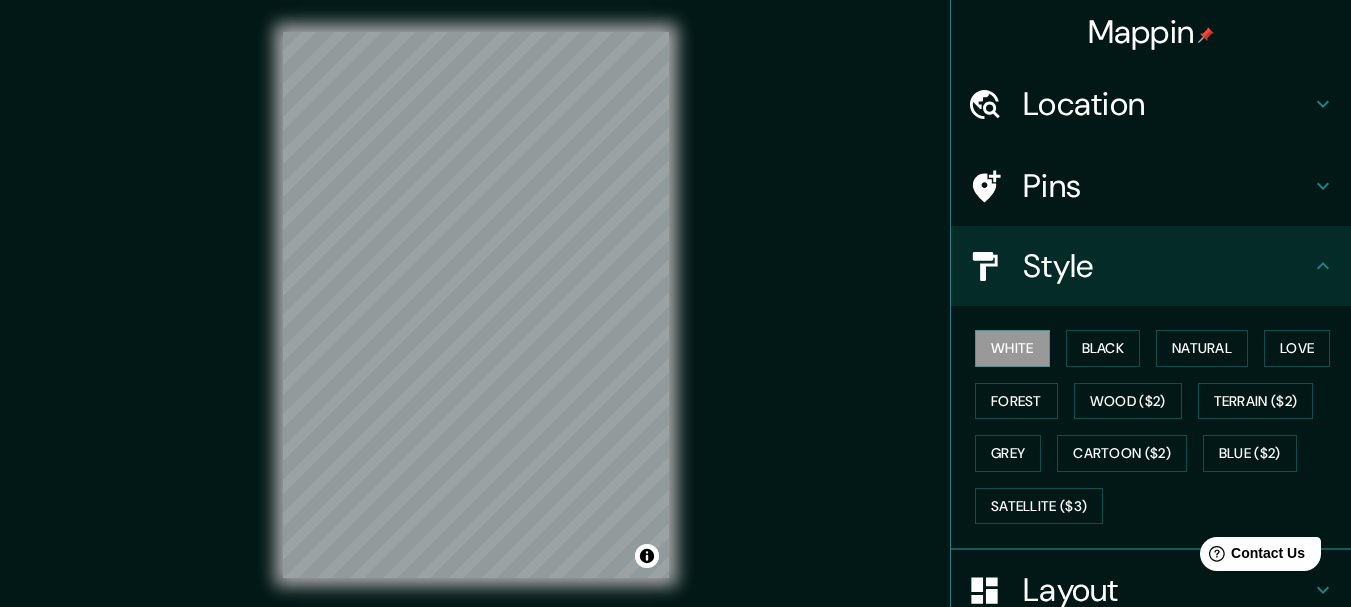 click 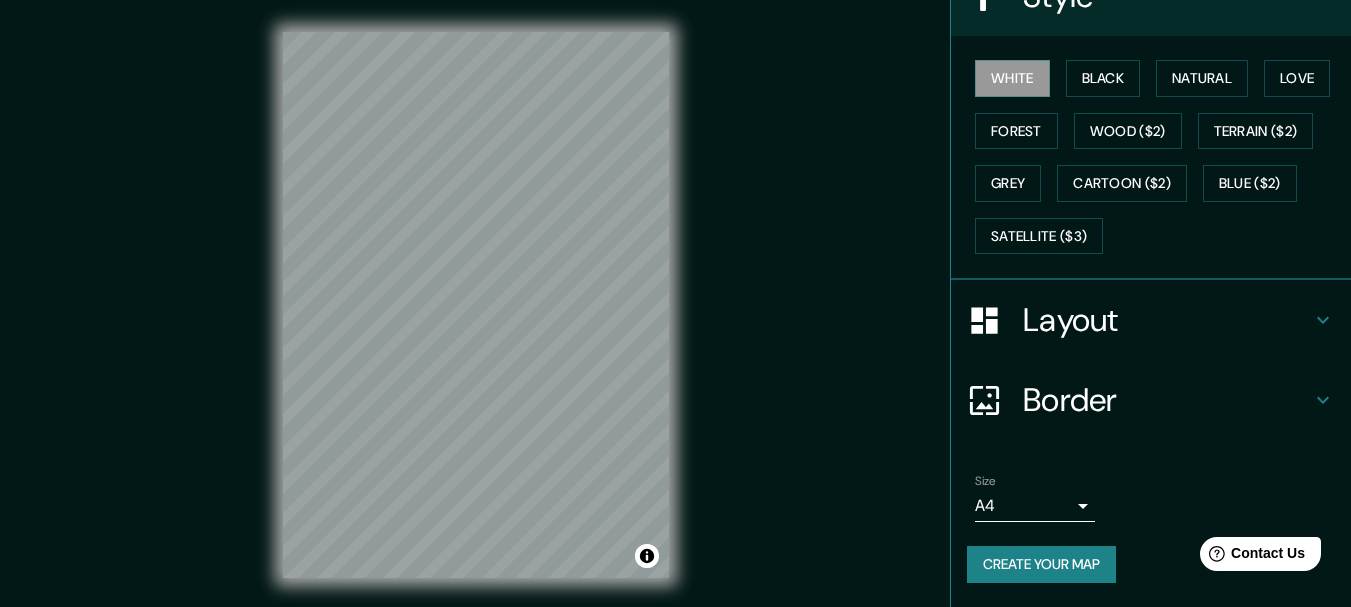 click 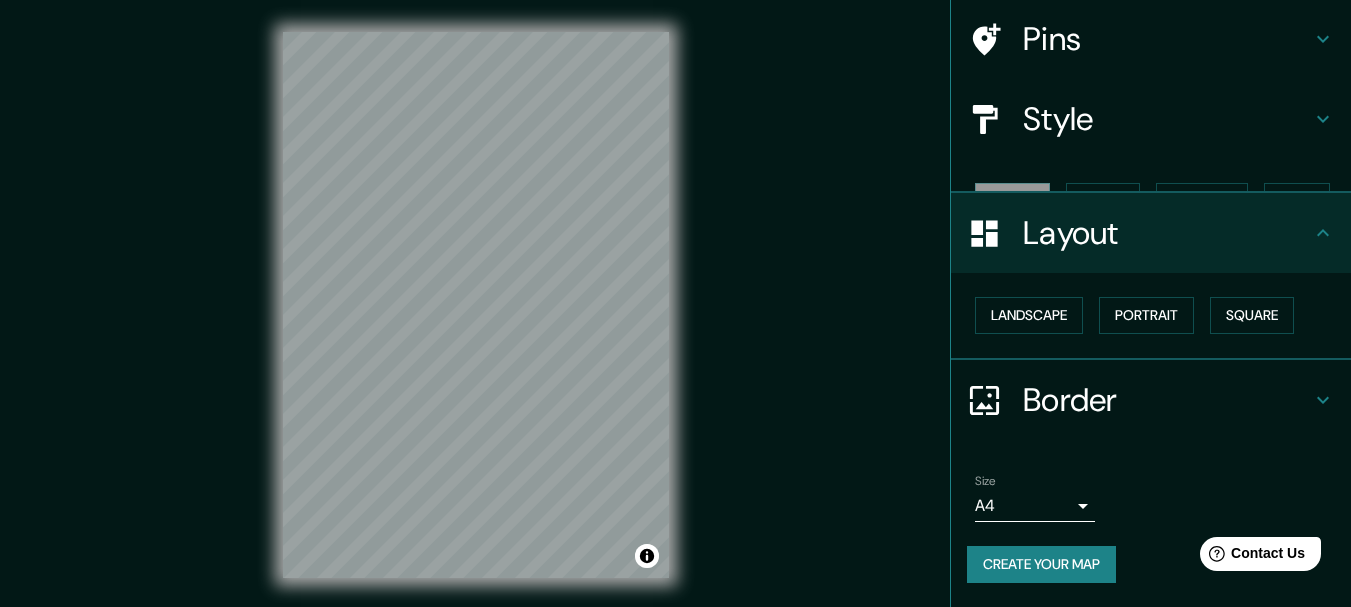 scroll, scrollTop: 112, scrollLeft: 0, axis: vertical 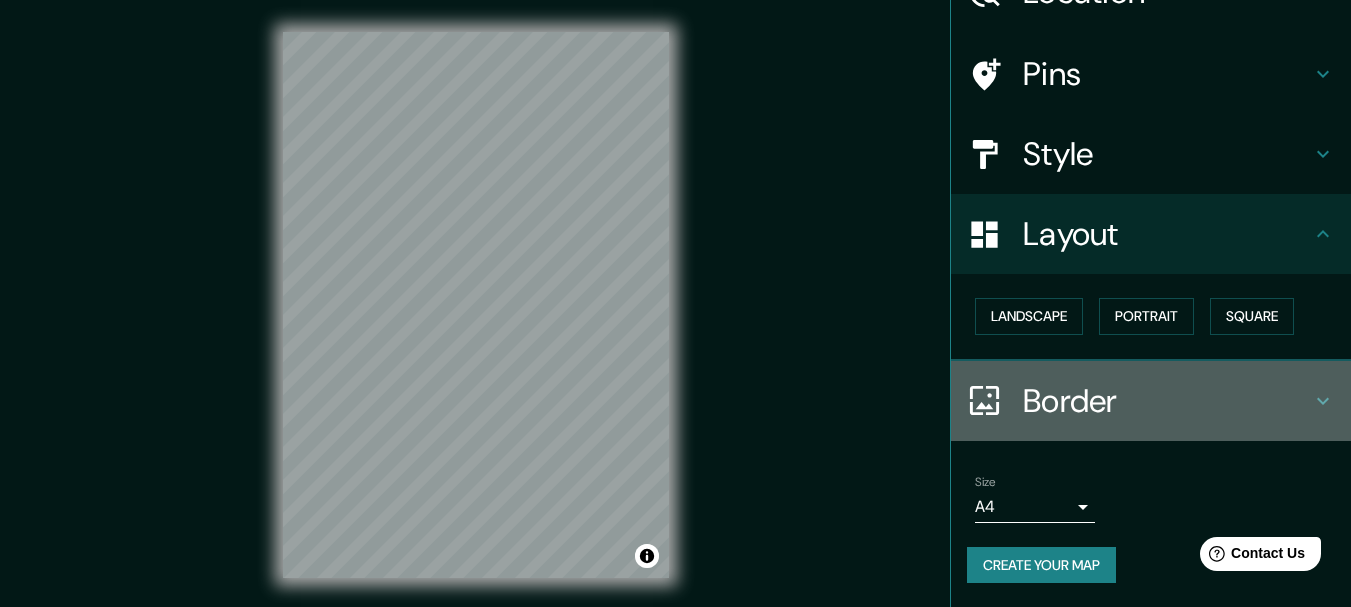 click 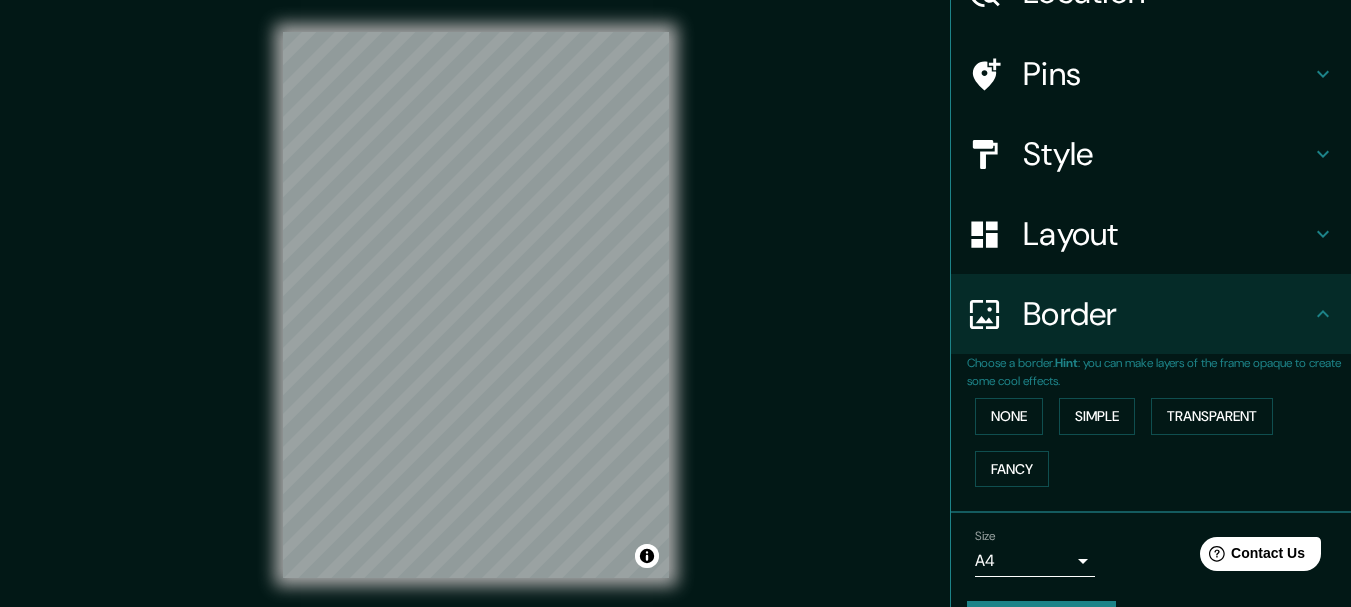 click 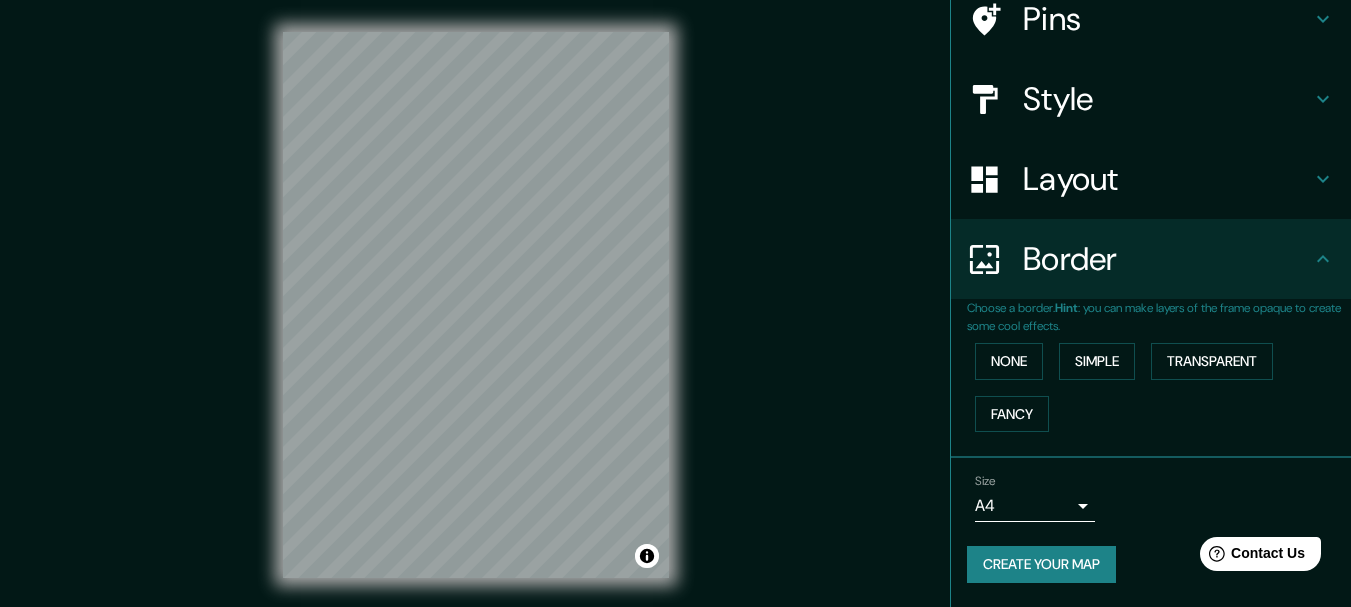 scroll, scrollTop: 0, scrollLeft: 0, axis: both 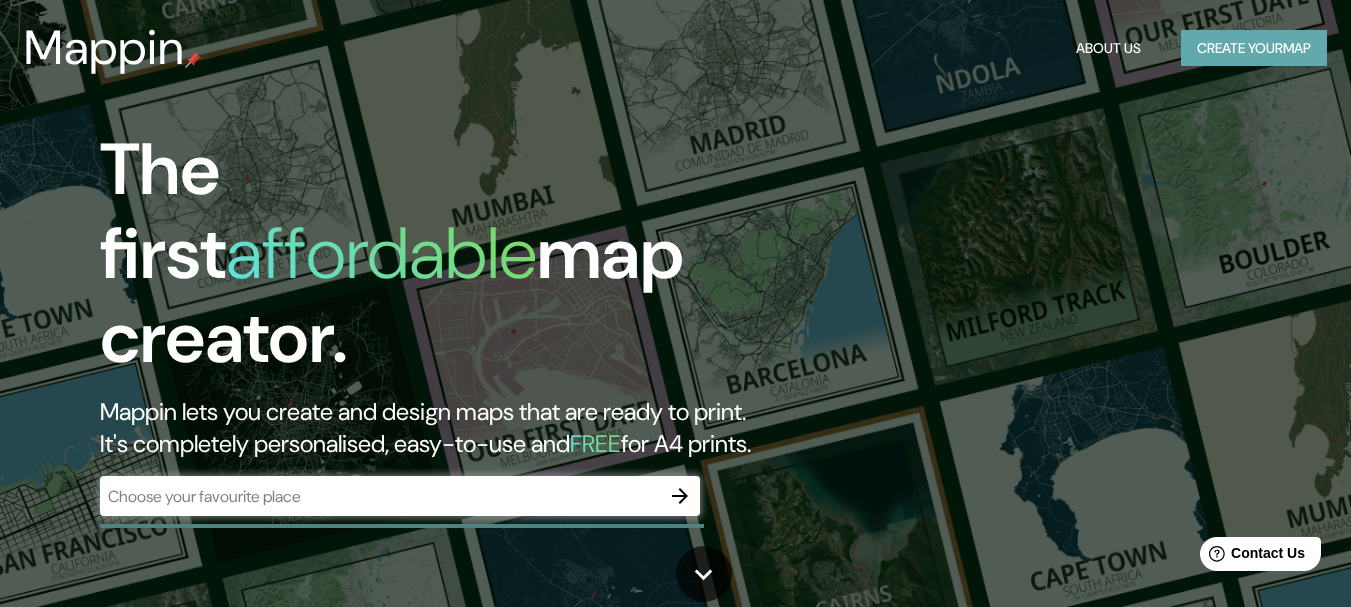 click on "Create your   map" at bounding box center [1254, 48] 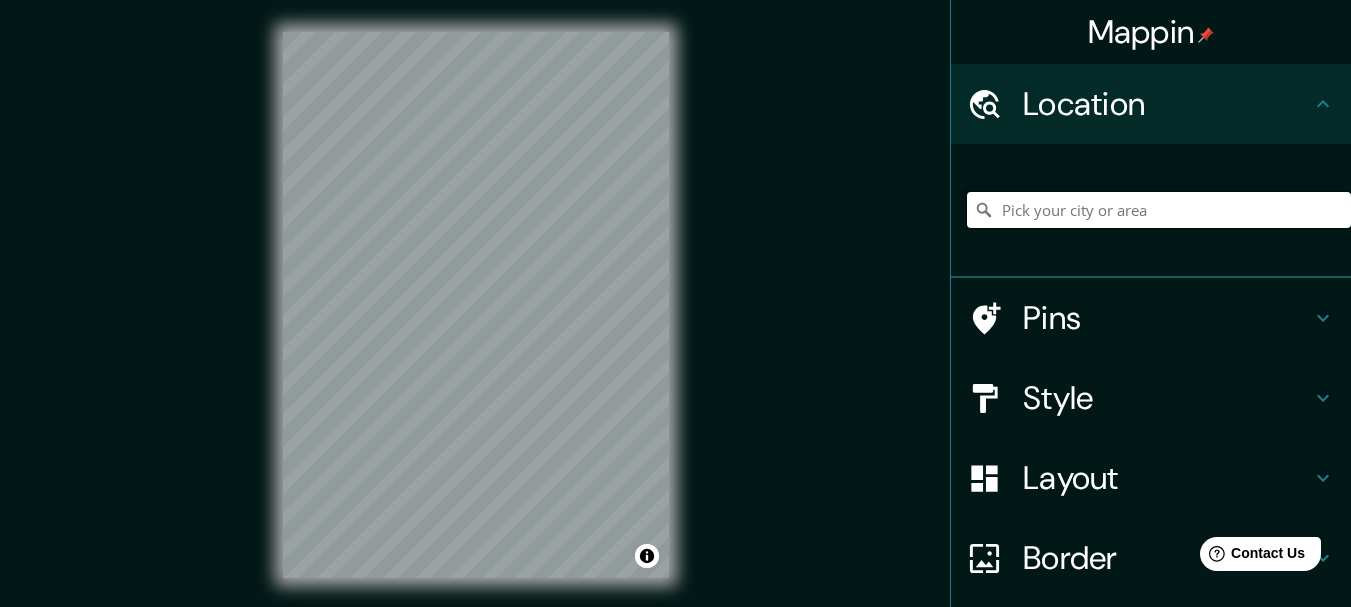 click at bounding box center (1159, 210) 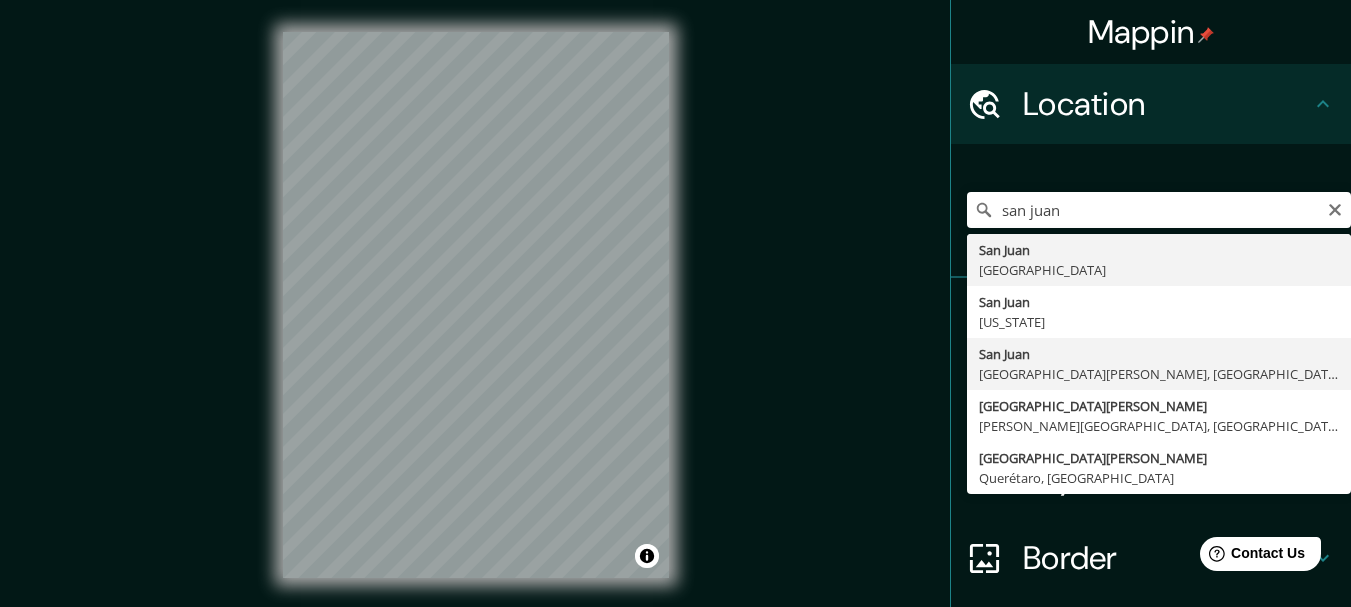 type on "[GEOGRAPHIC_DATA][PERSON_NAME], [GEOGRAPHIC_DATA][PERSON_NAME], [GEOGRAPHIC_DATA]" 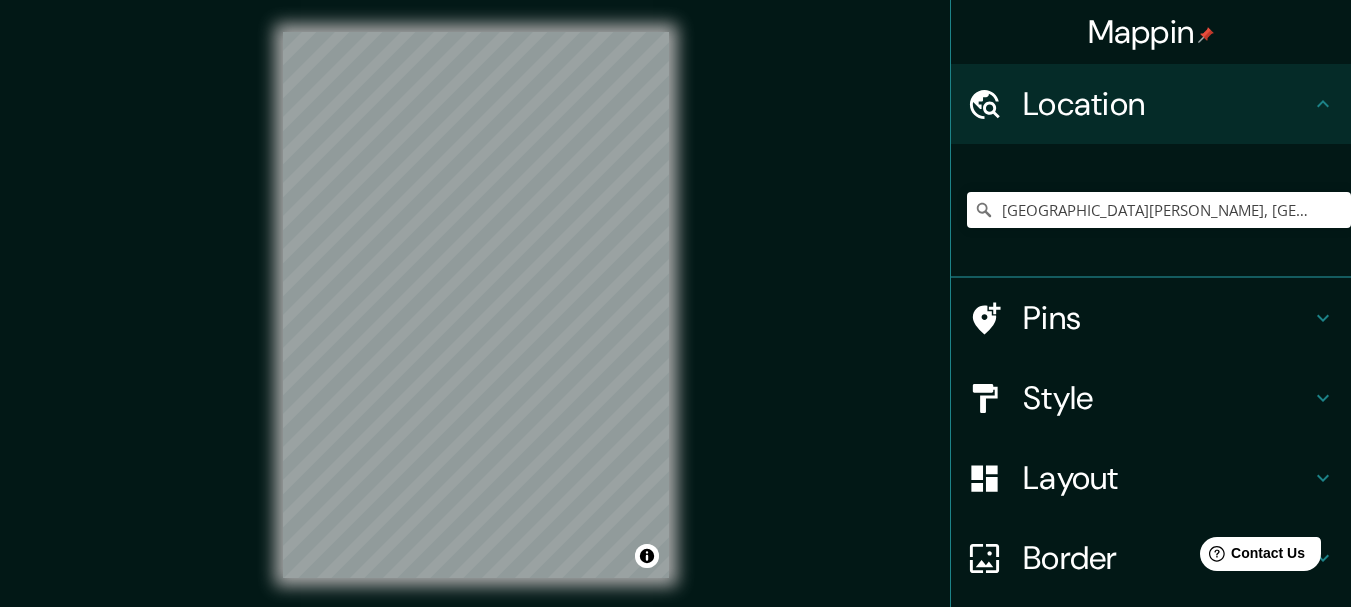 click on "Mappin Location [GEOGRAPHIC_DATA][PERSON_NAME], [GEOGRAPHIC_DATA][PERSON_NAME], [GEOGRAPHIC_DATA] Pins Style Layout Border Choose a border.  Hint : you can make layers of the frame opaque to create some cool effects. None Simple Transparent Fancy Size A4 single Create your map © Mapbox   © OpenStreetMap   Improve this map Any problems, suggestions, or concerns please email    [EMAIL_ADDRESS][DOMAIN_NAME] . . ." at bounding box center (675, 303) 